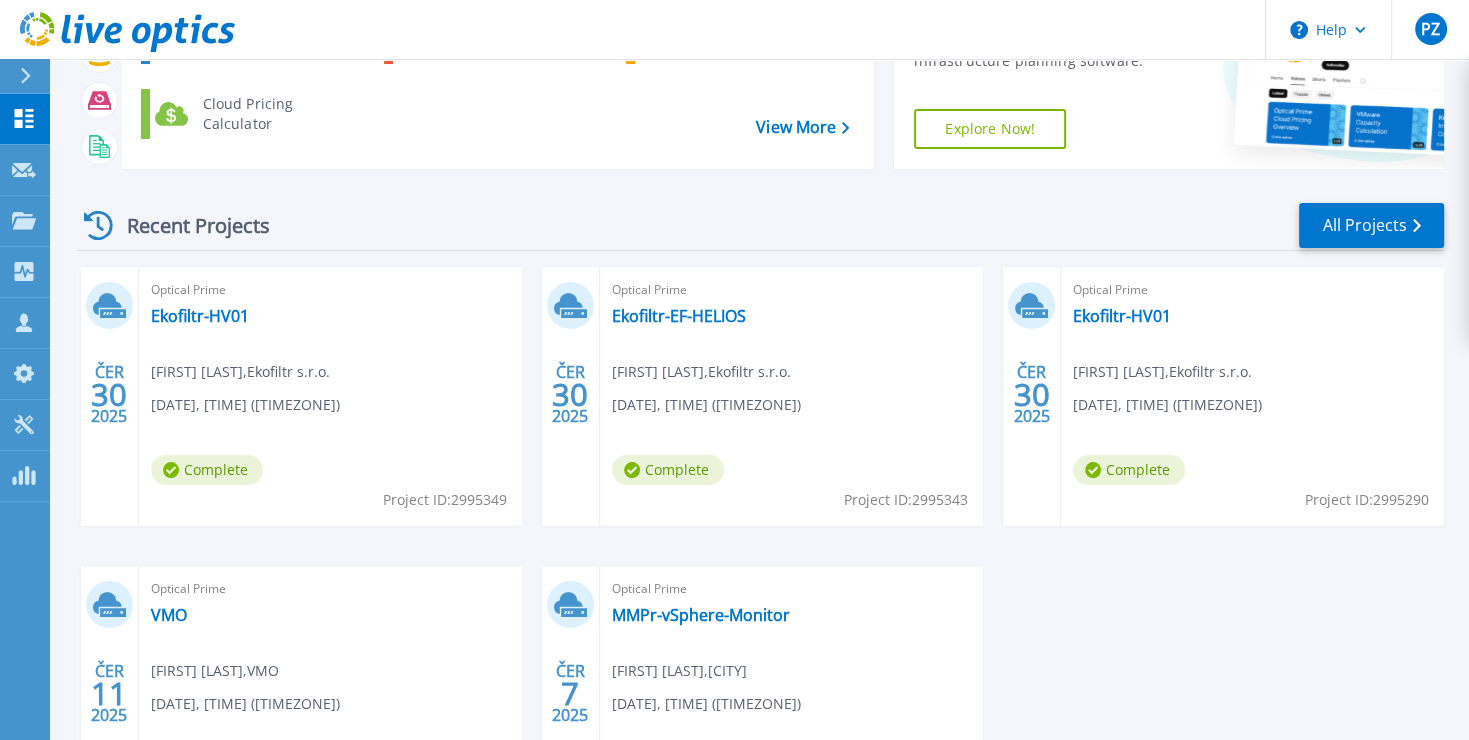 scroll, scrollTop: 196, scrollLeft: 0, axis: vertical 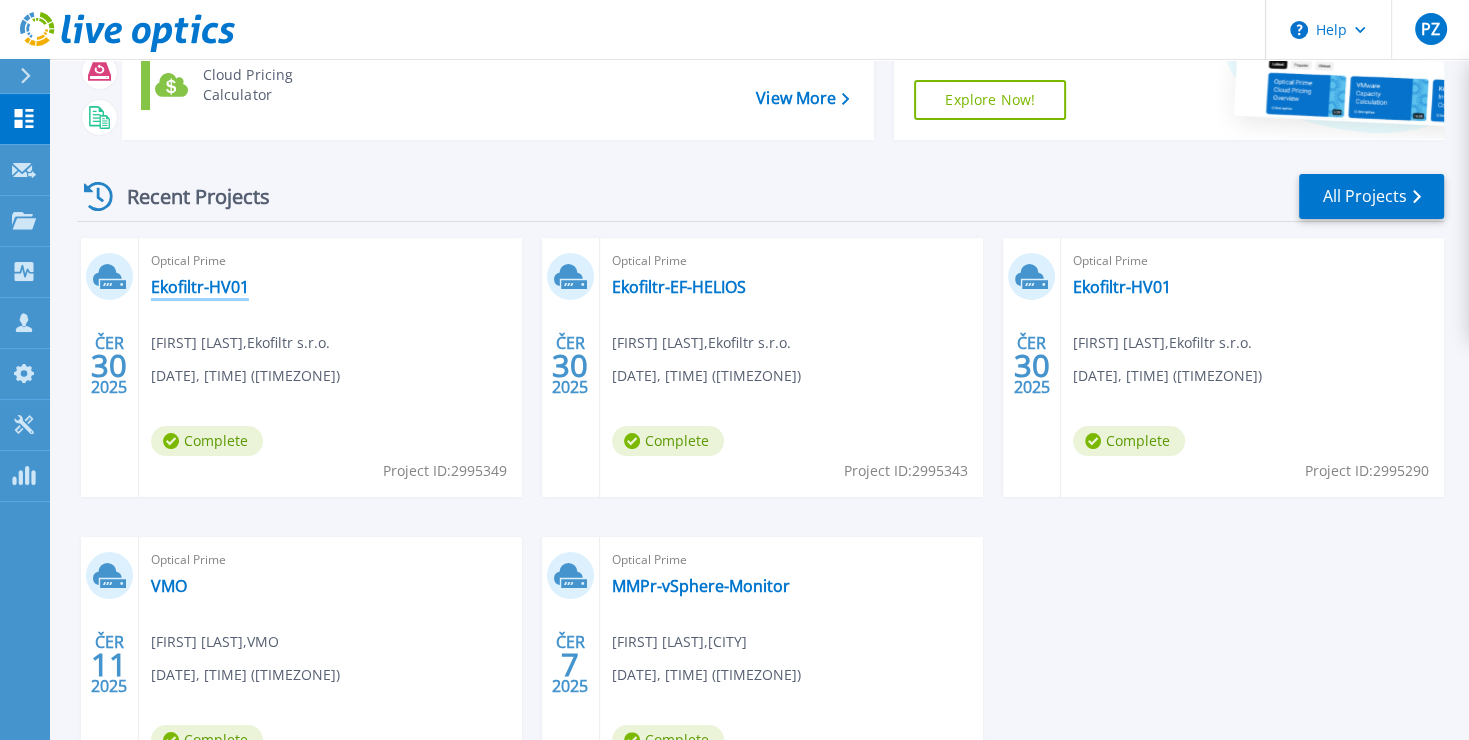 click on "Ekofiltr-HV01" at bounding box center [200, 287] 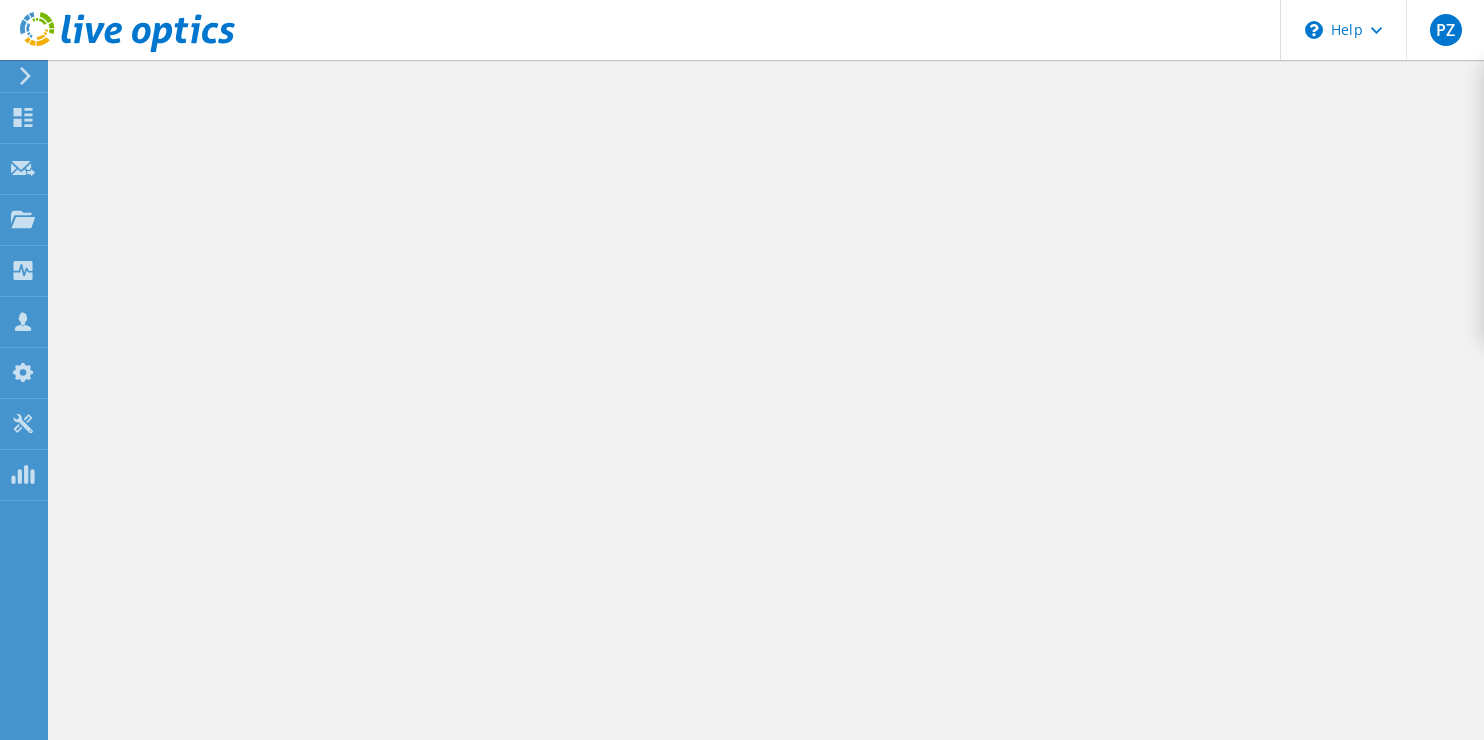 scroll, scrollTop: 0, scrollLeft: 0, axis: both 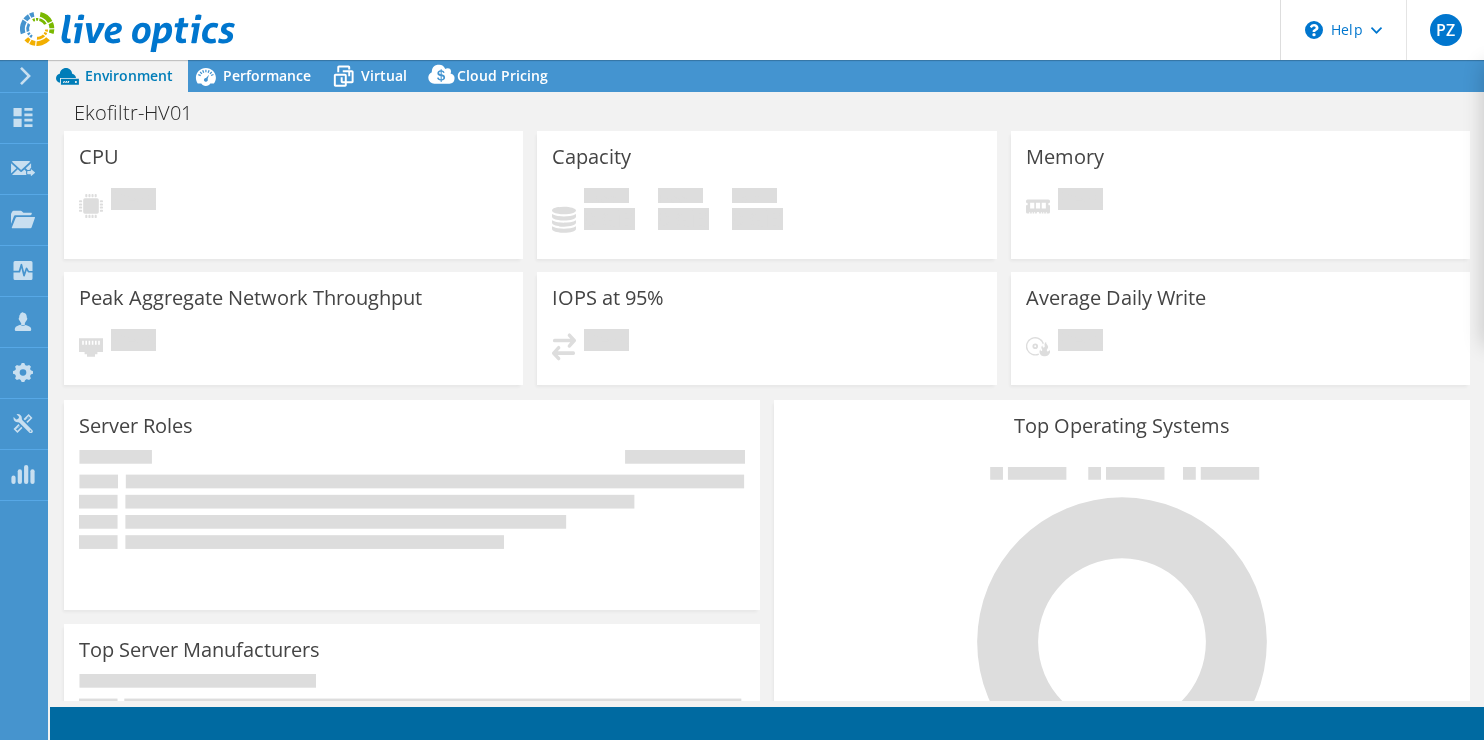 select on "USD" 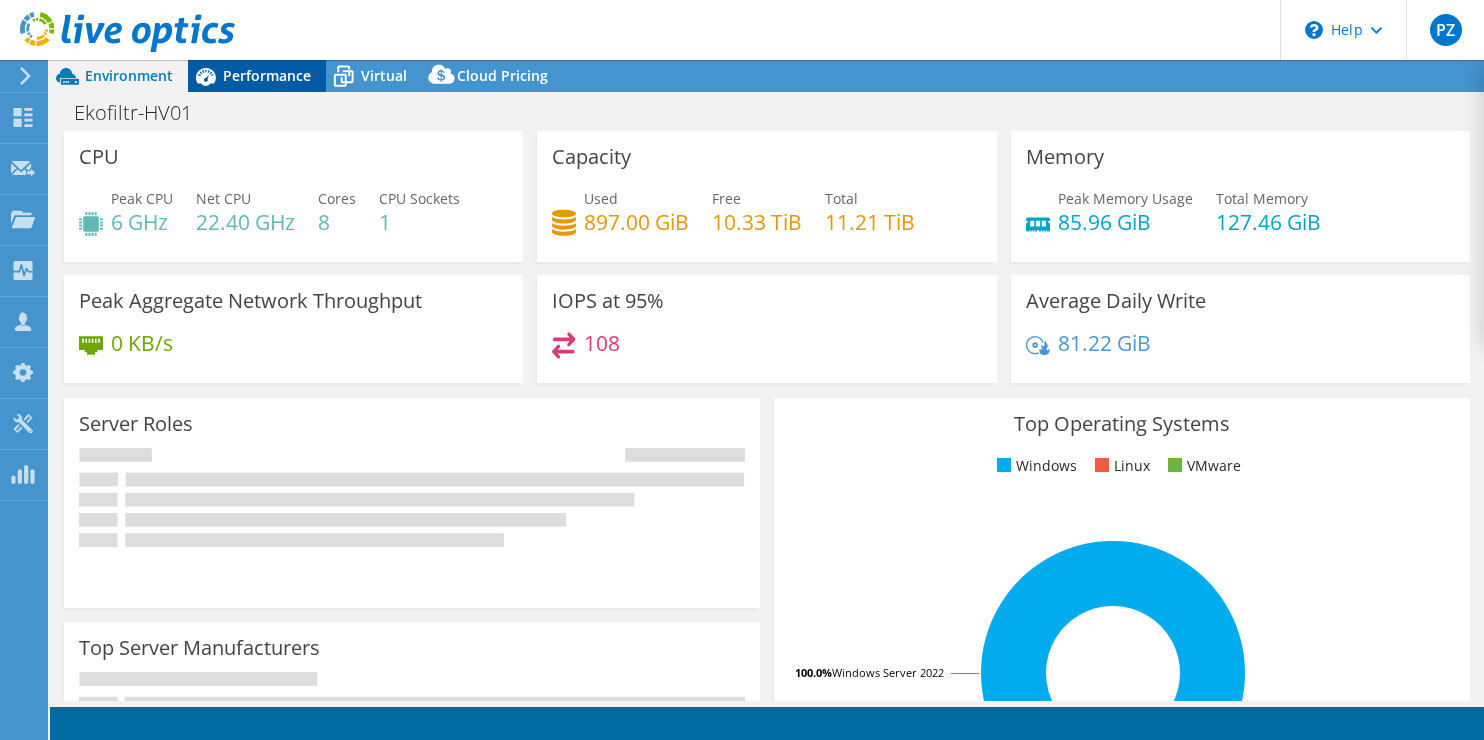 click on "Performance" at bounding box center (267, 75) 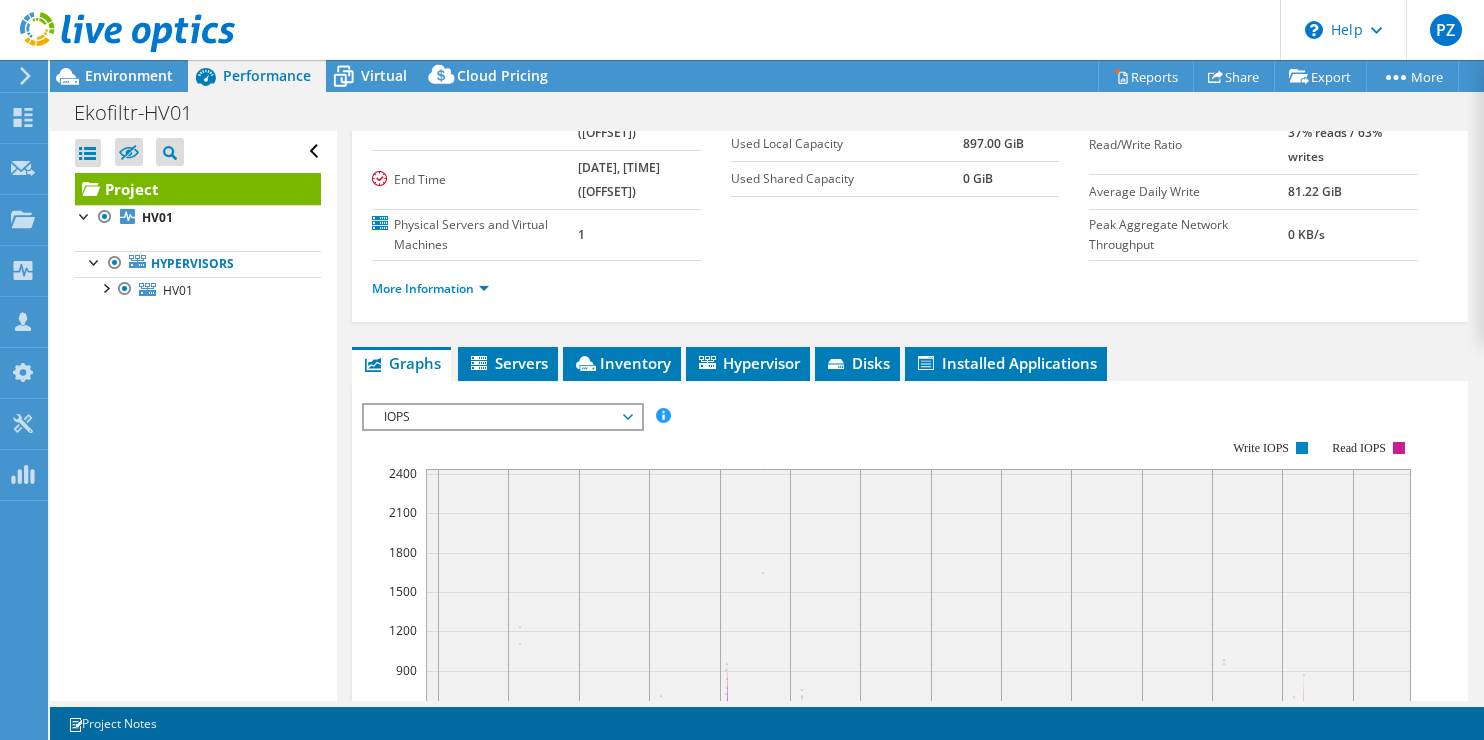 scroll, scrollTop: 83, scrollLeft: 0, axis: vertical 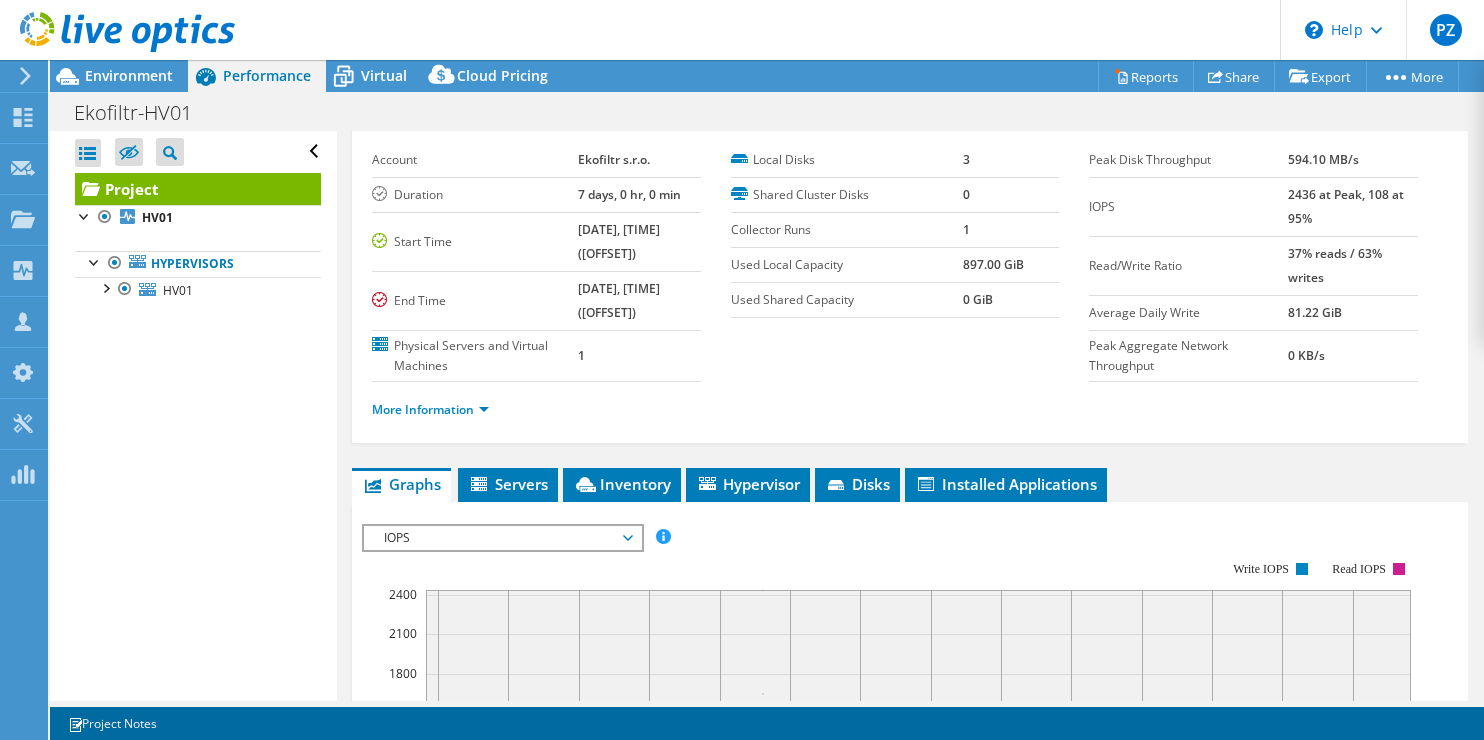 click on "IOPS" at bounding box center (502, 538) 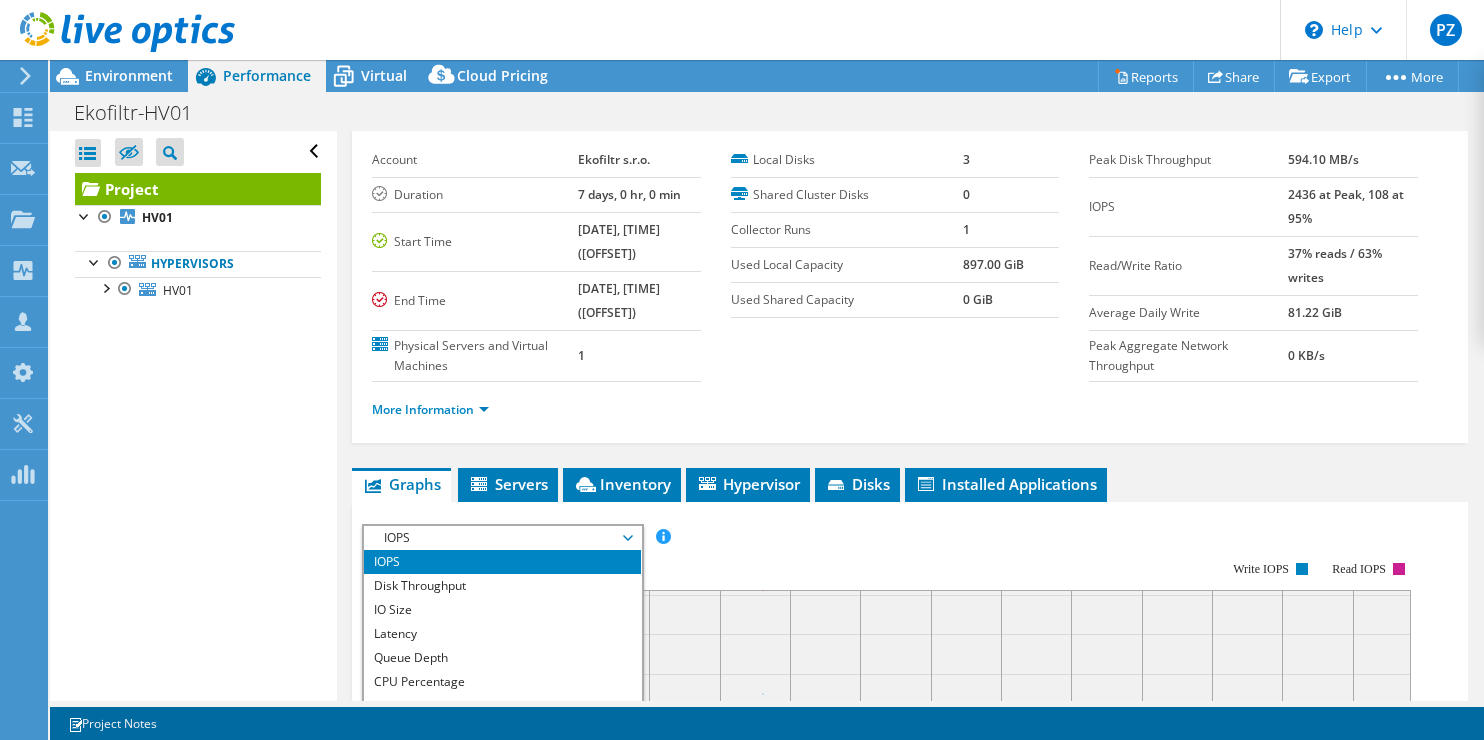 scroll, scrollTop: 576, scrollLeft: 0, axis: vertical 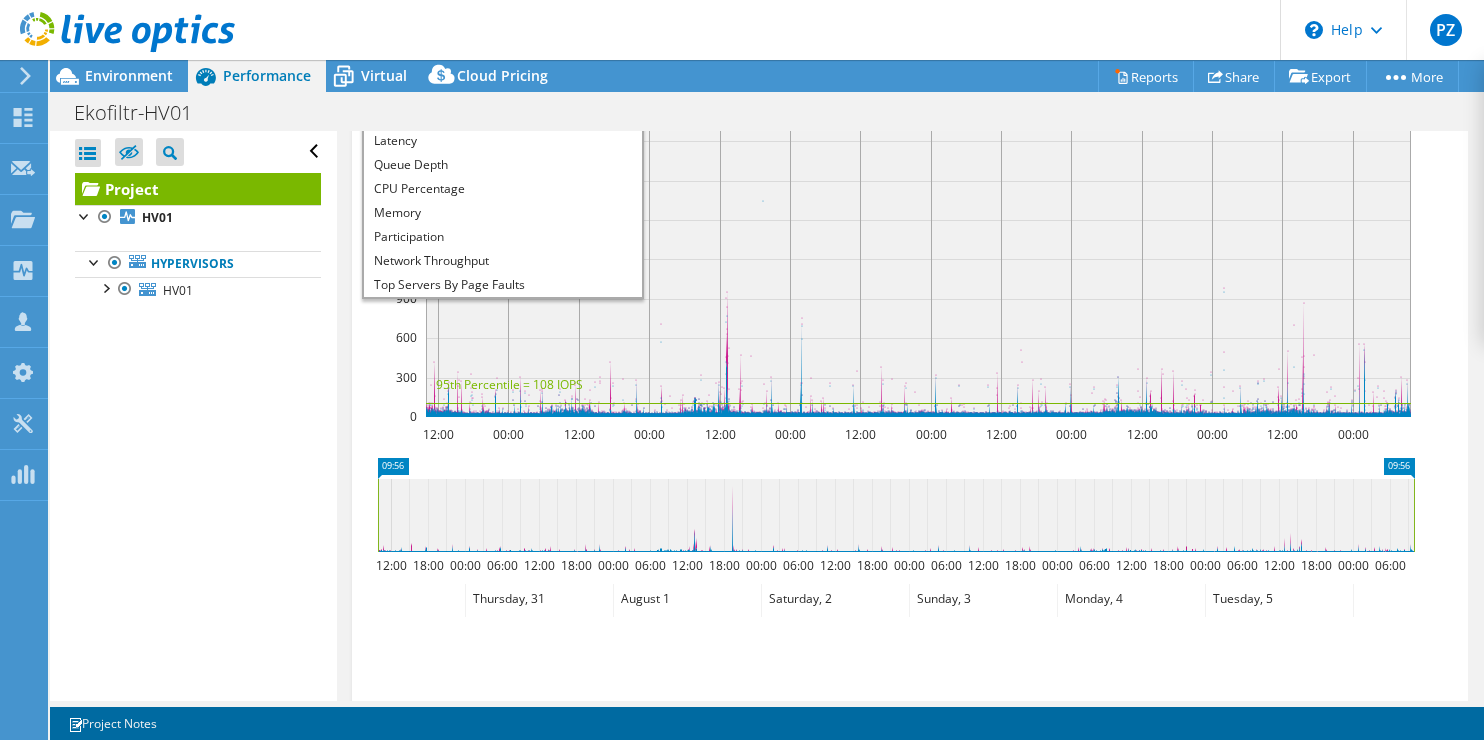 click on "Open All
Close All
Hide Excluded Nodes
Project Tree Filter" at bounding box center [193, 416] 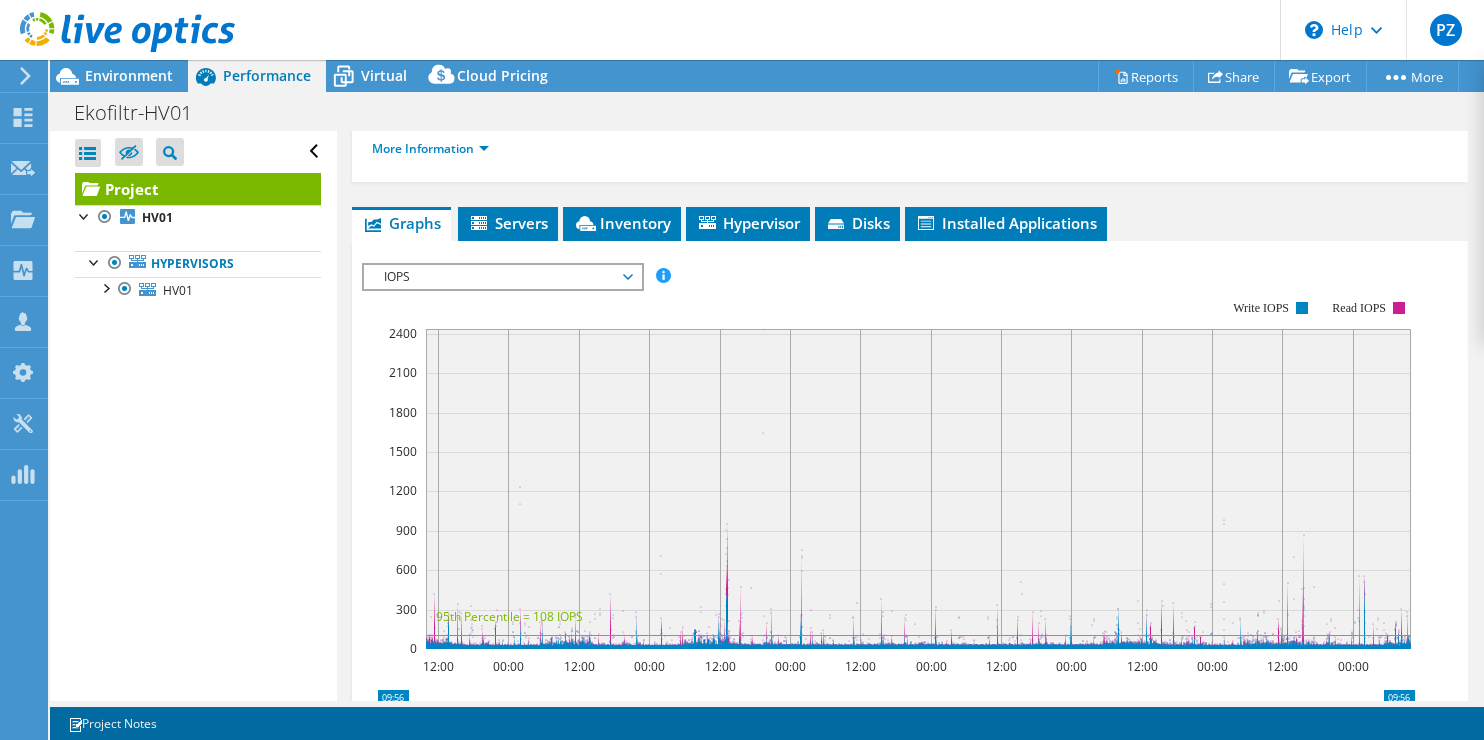 scroll, scrollTop: 340, scrollLeft: 0, axis: vertical 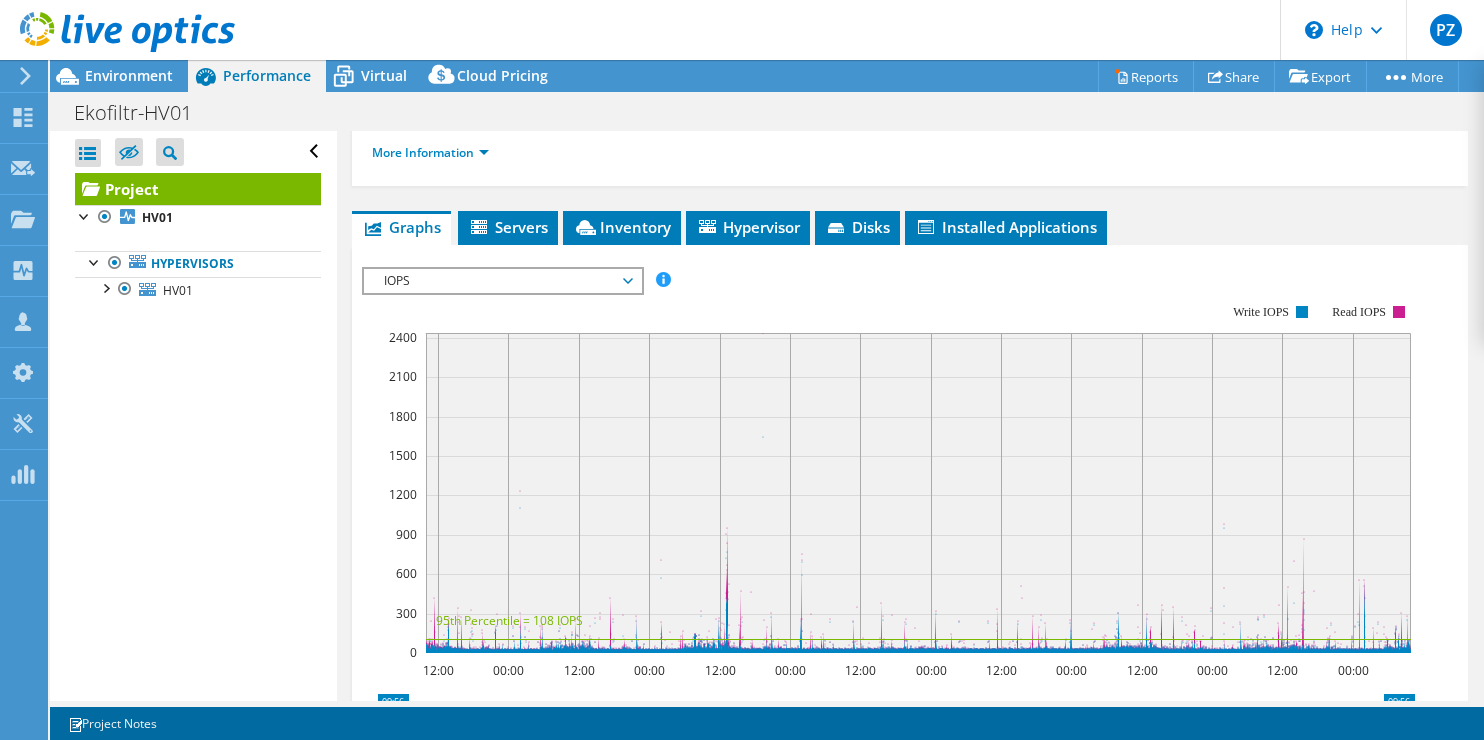 click on "IOPS" at bounding box center [502, 281] 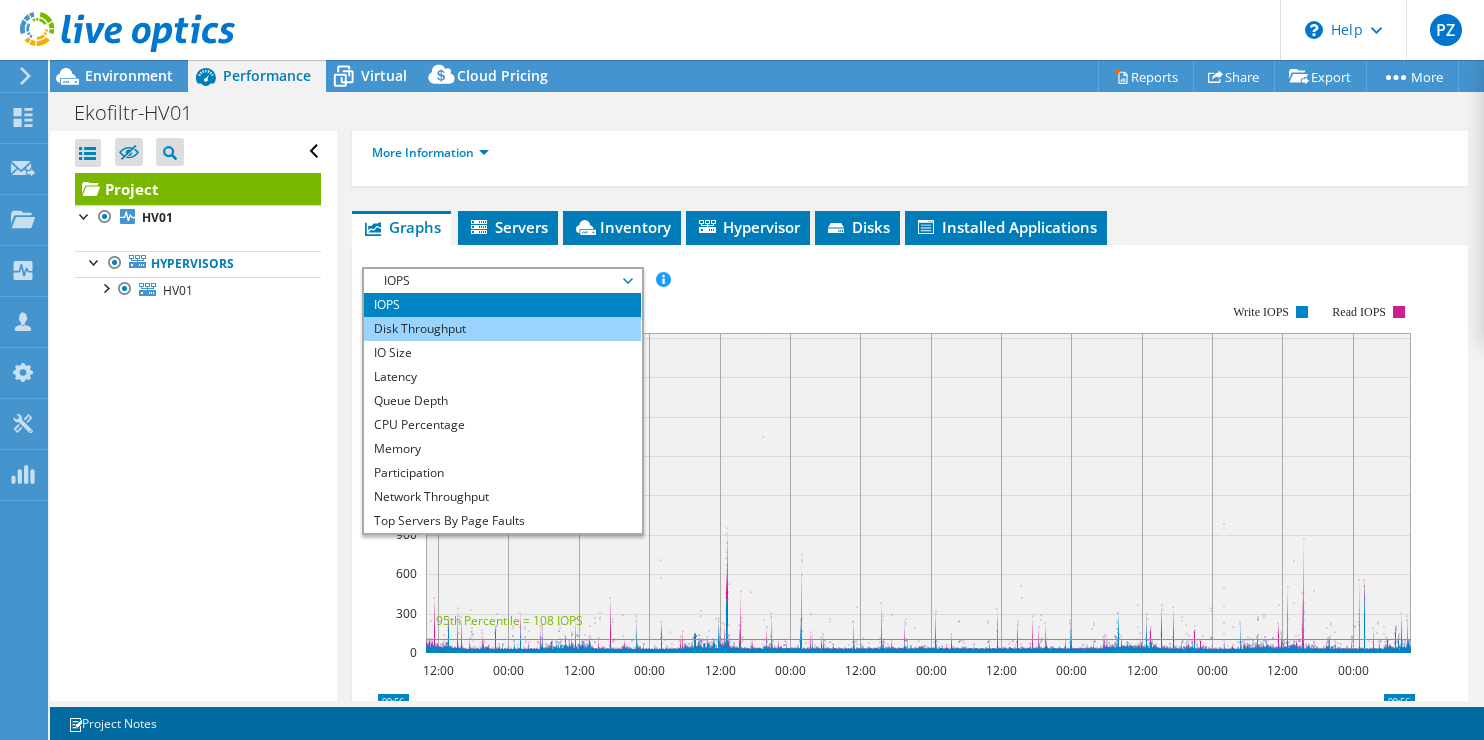 click on "Disk Throughput" at bounding box center [502, 329] 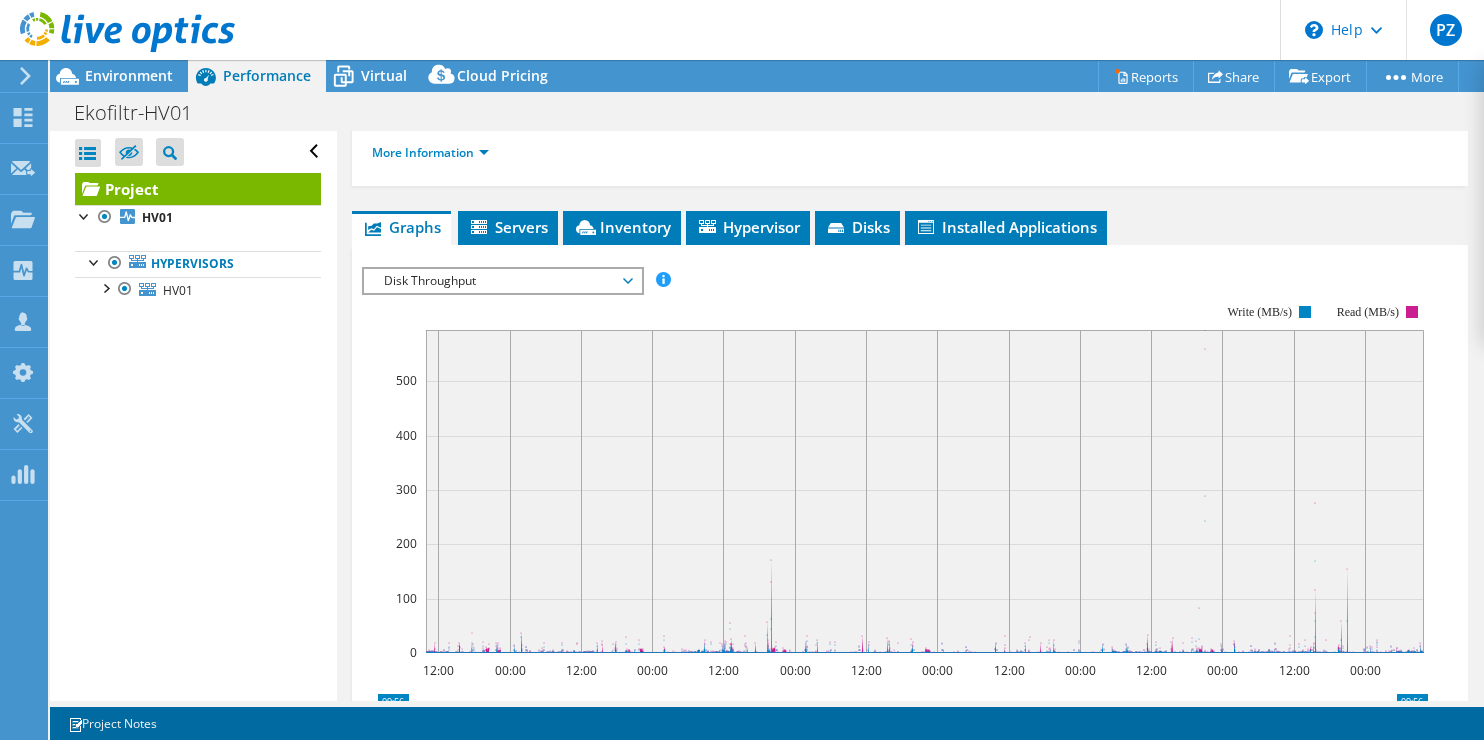 click on "Disk Throughput" at bounding box center (502, 281) 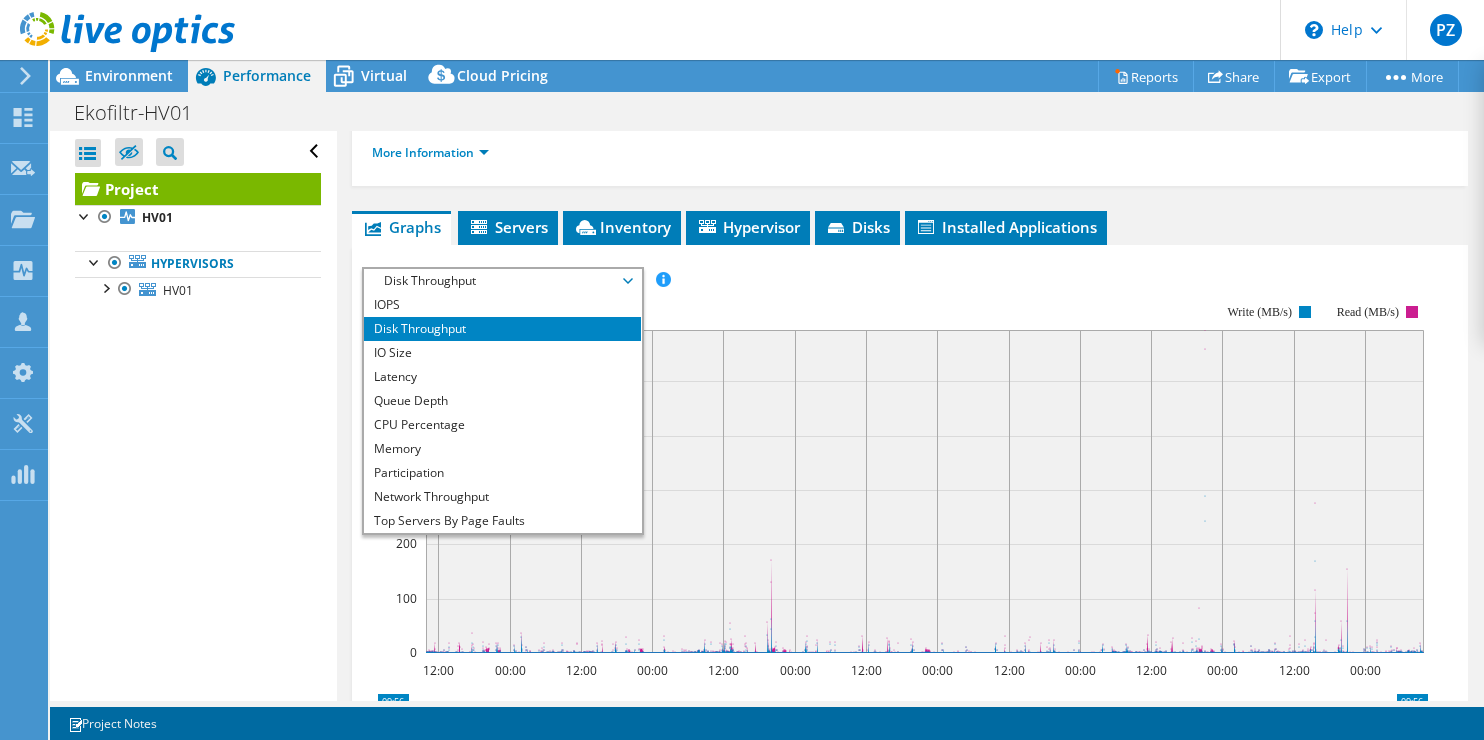click on "Disk Throughput" at bounding box center [502, 281] 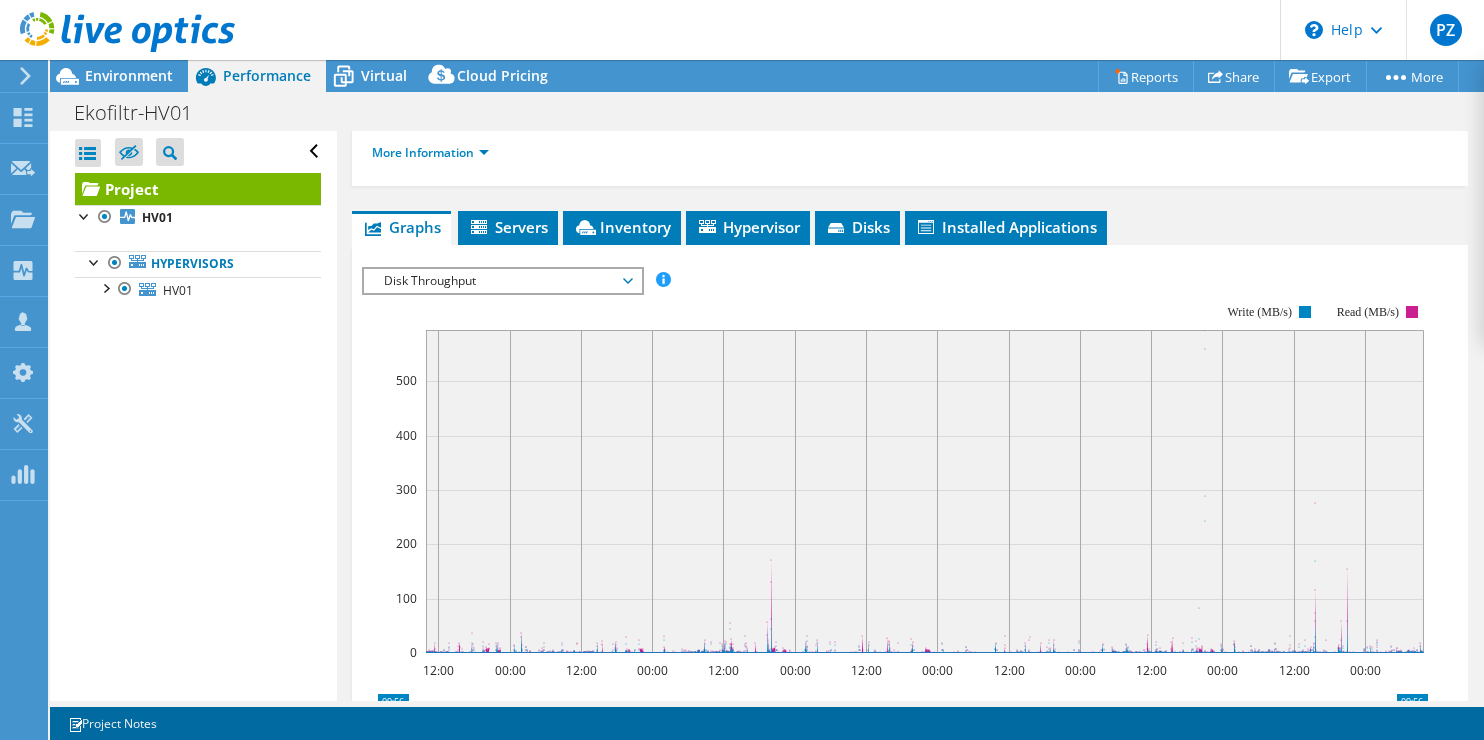 click on "Disk Throughput" at bounding box center [502, 281] 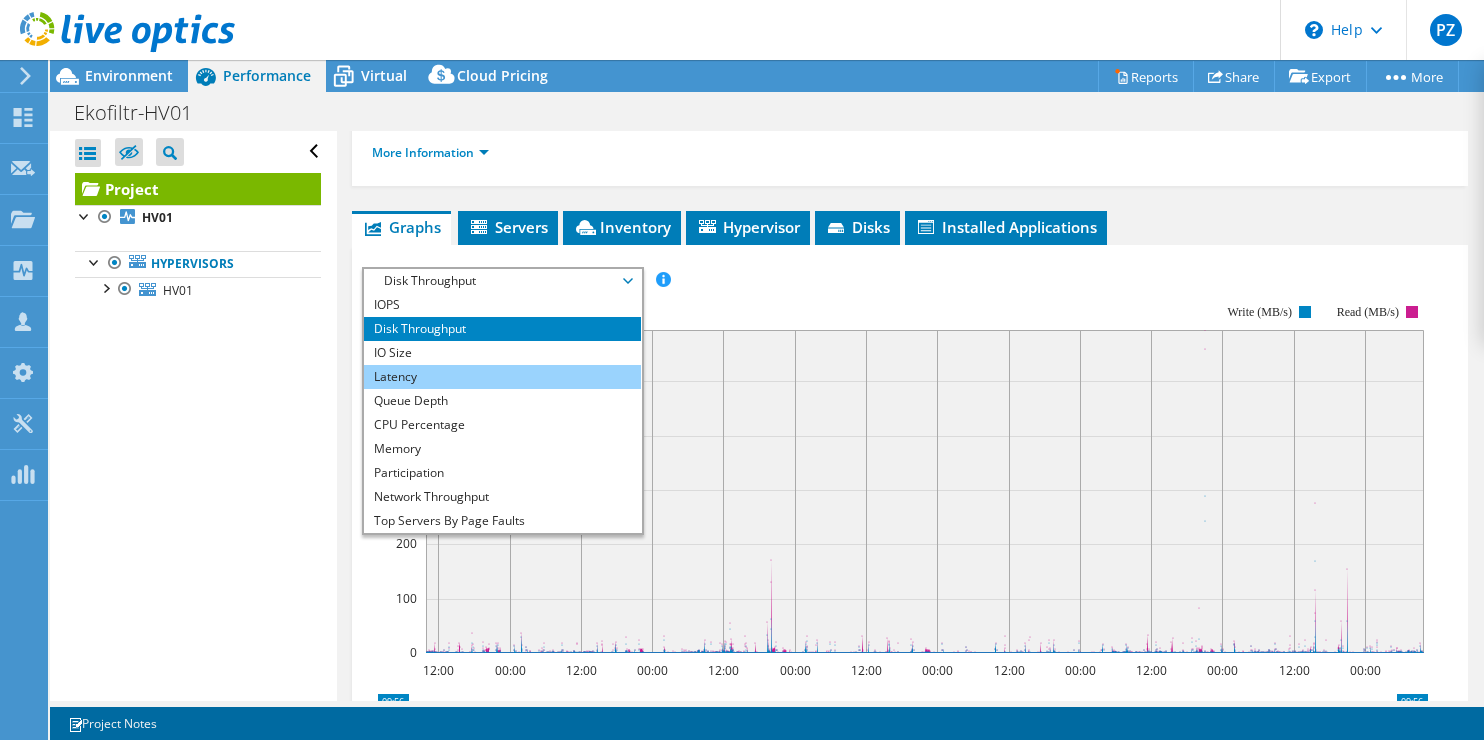 click on "Latency" at bounding box center (502, 377) 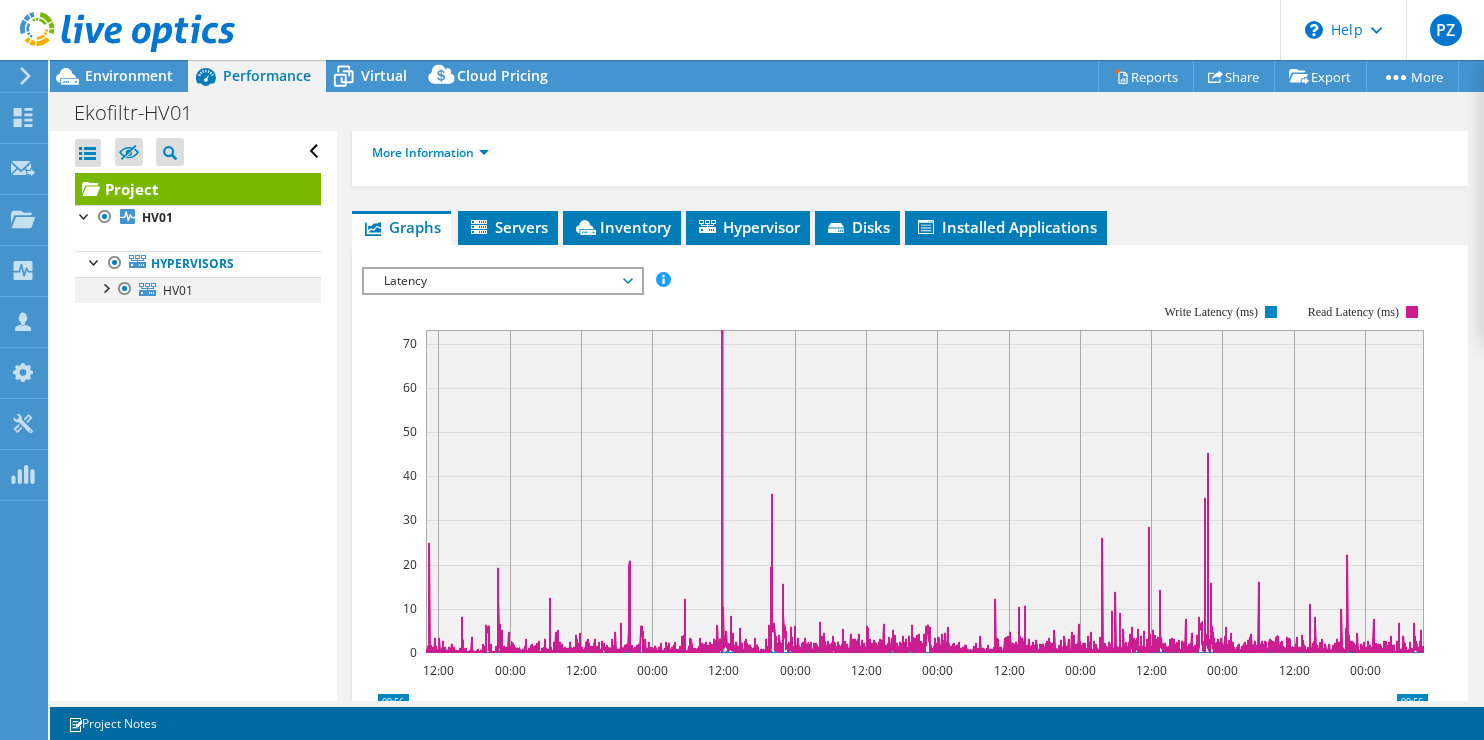 click at bounding box center [105, 287] 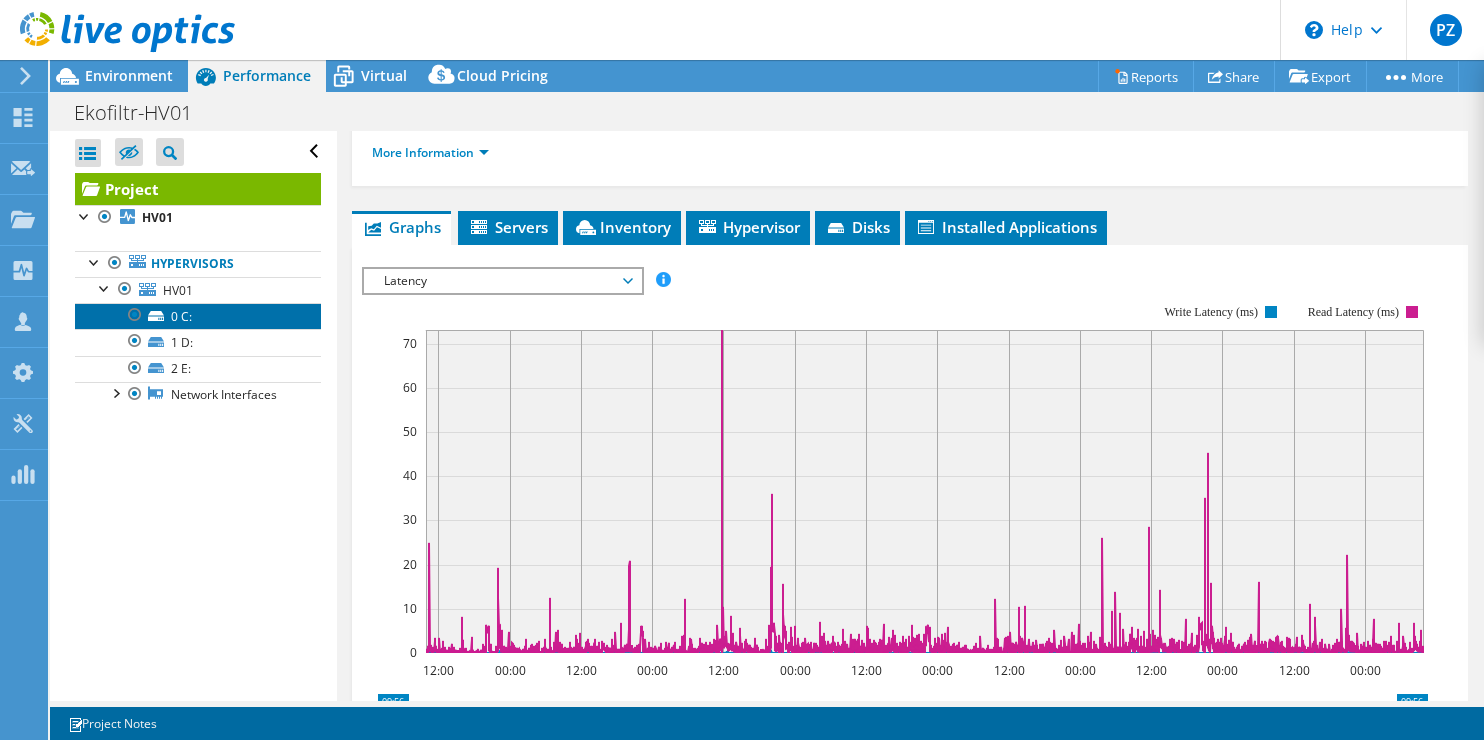 click 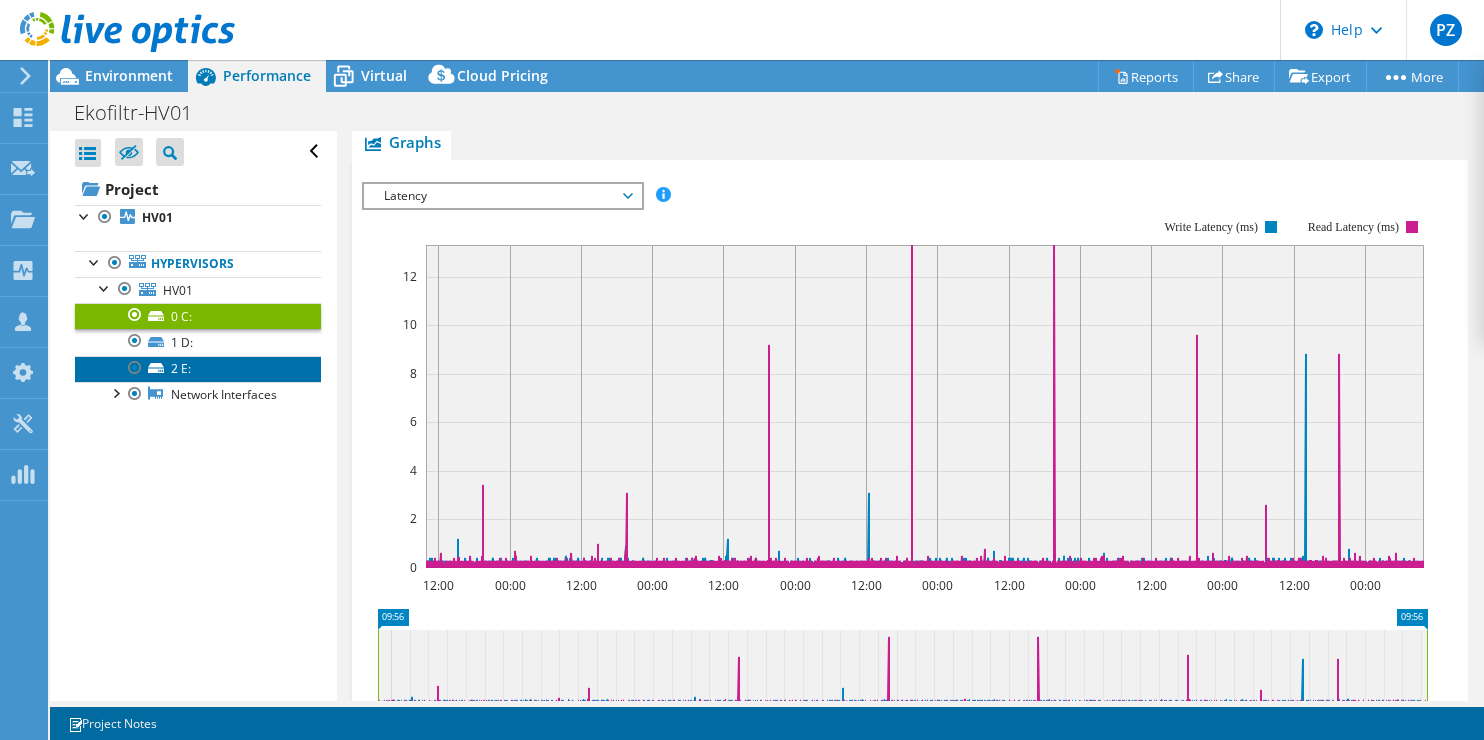 click on "2 E:" at bounding box center [198, 369] 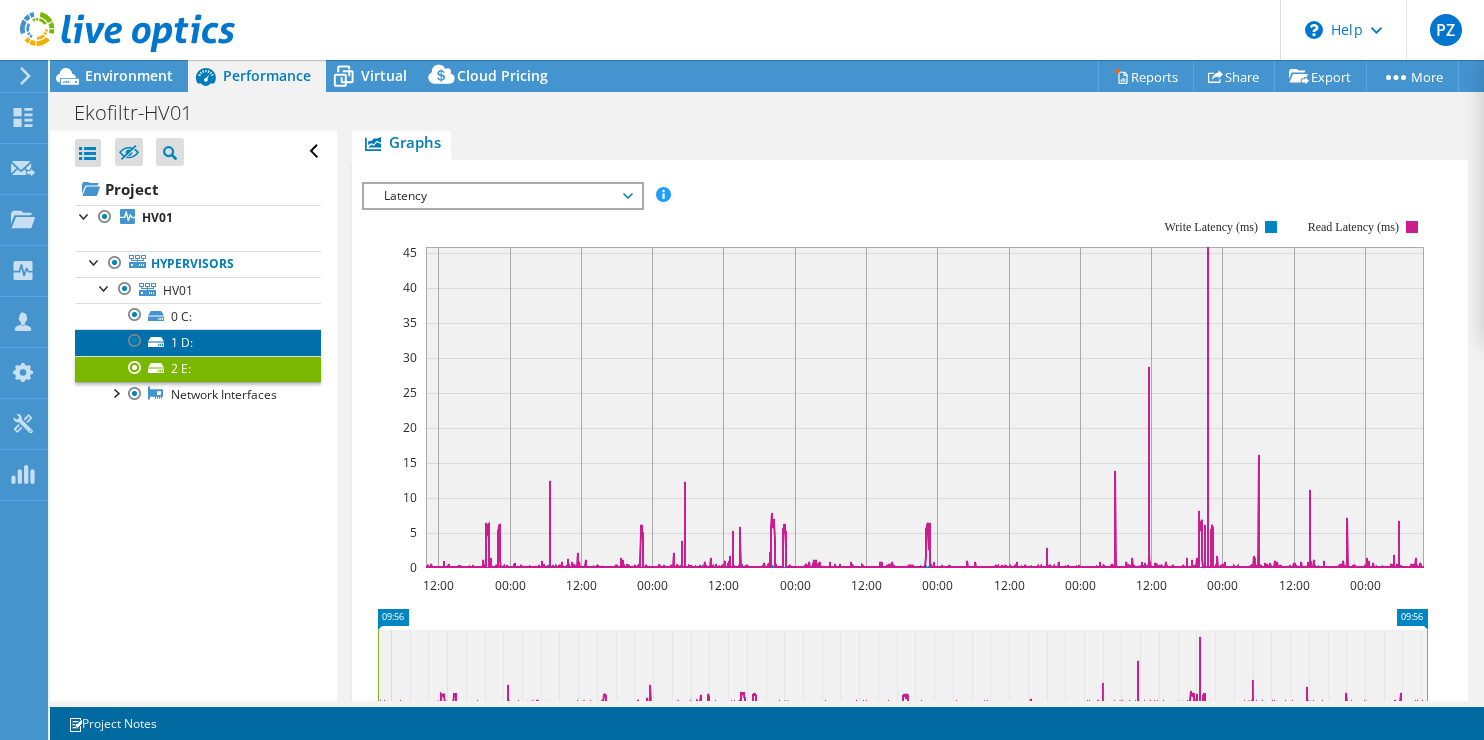click on "1 D:" at bounding box center [198, 342] 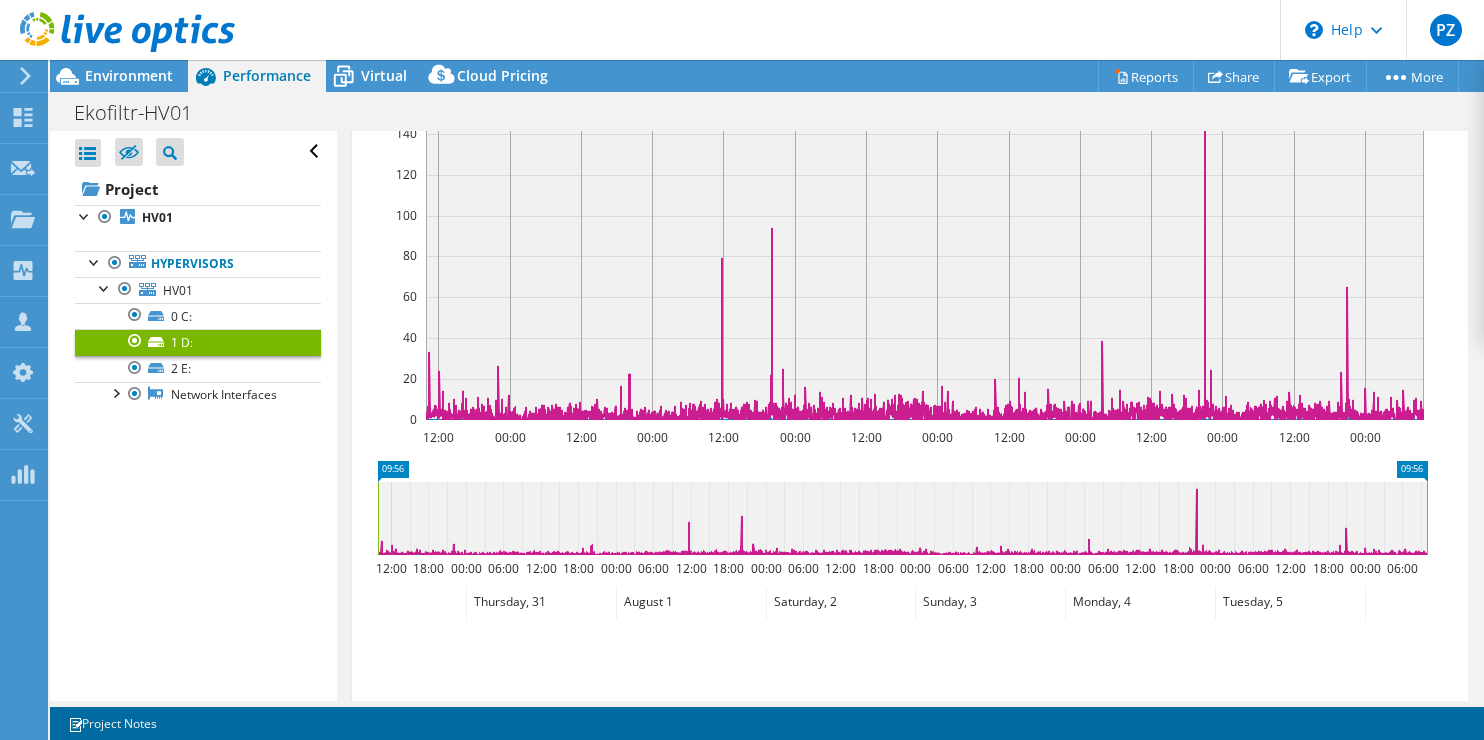 scroll, scrollTop: 212, scrollLeft: 0, axis: vertical 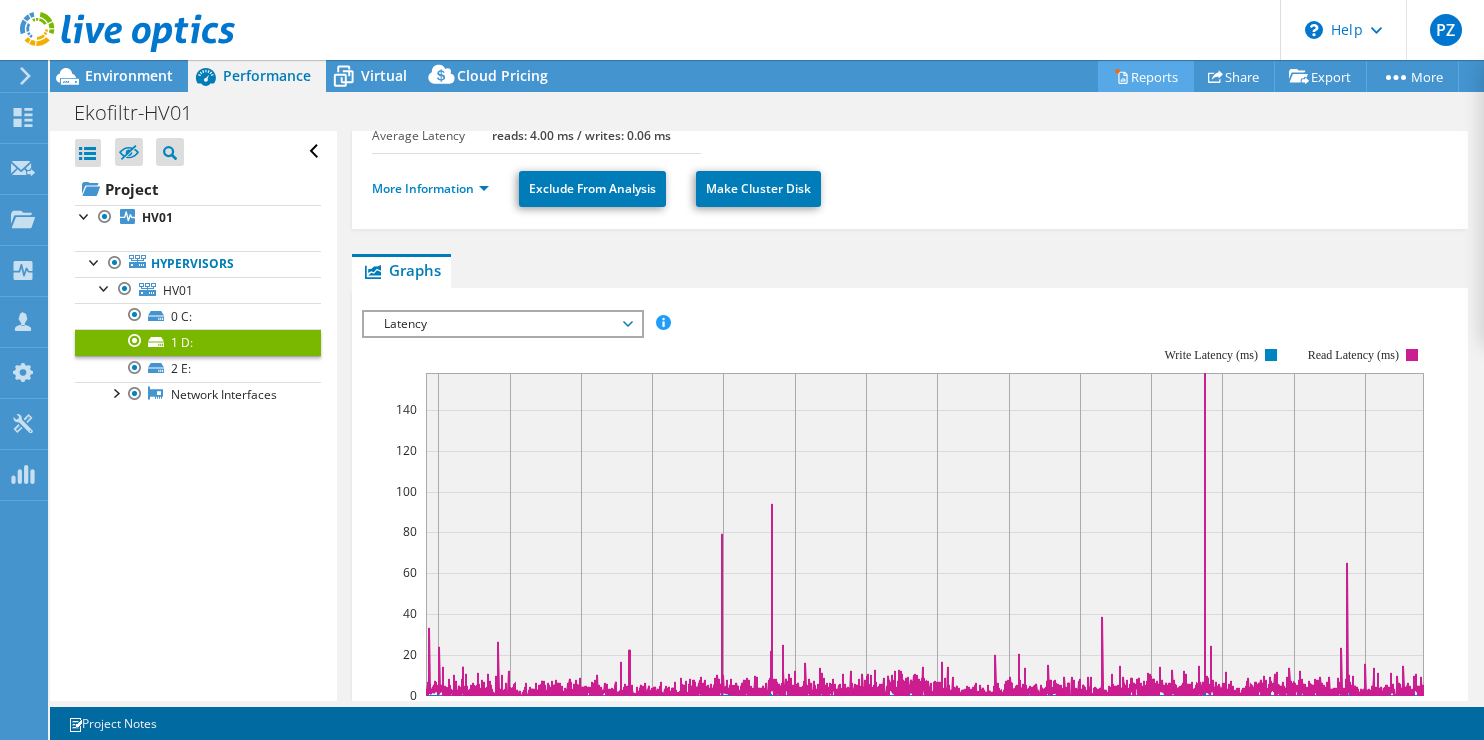 click on "Reports" at bounding box center [1146, 76] 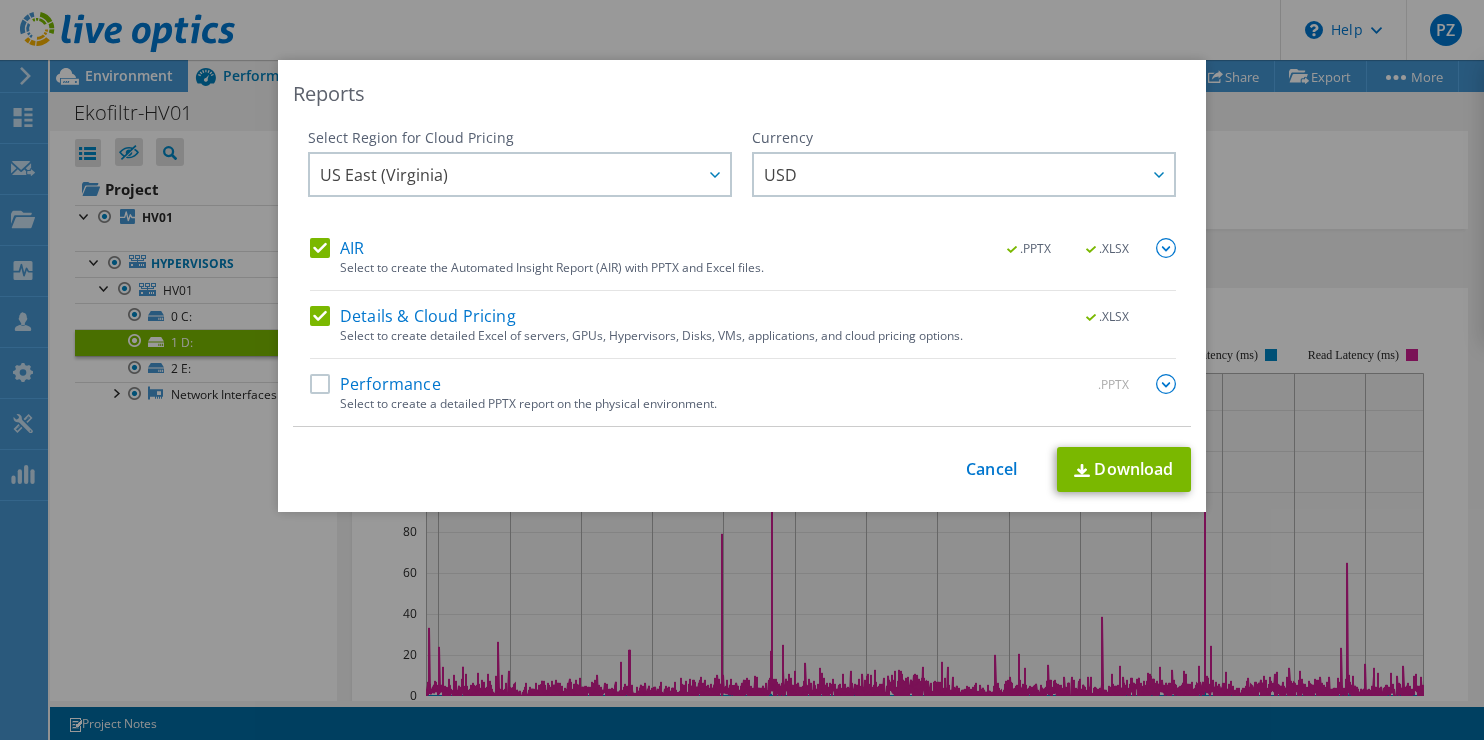 click on "Performance" at bounding box center (375, 384) 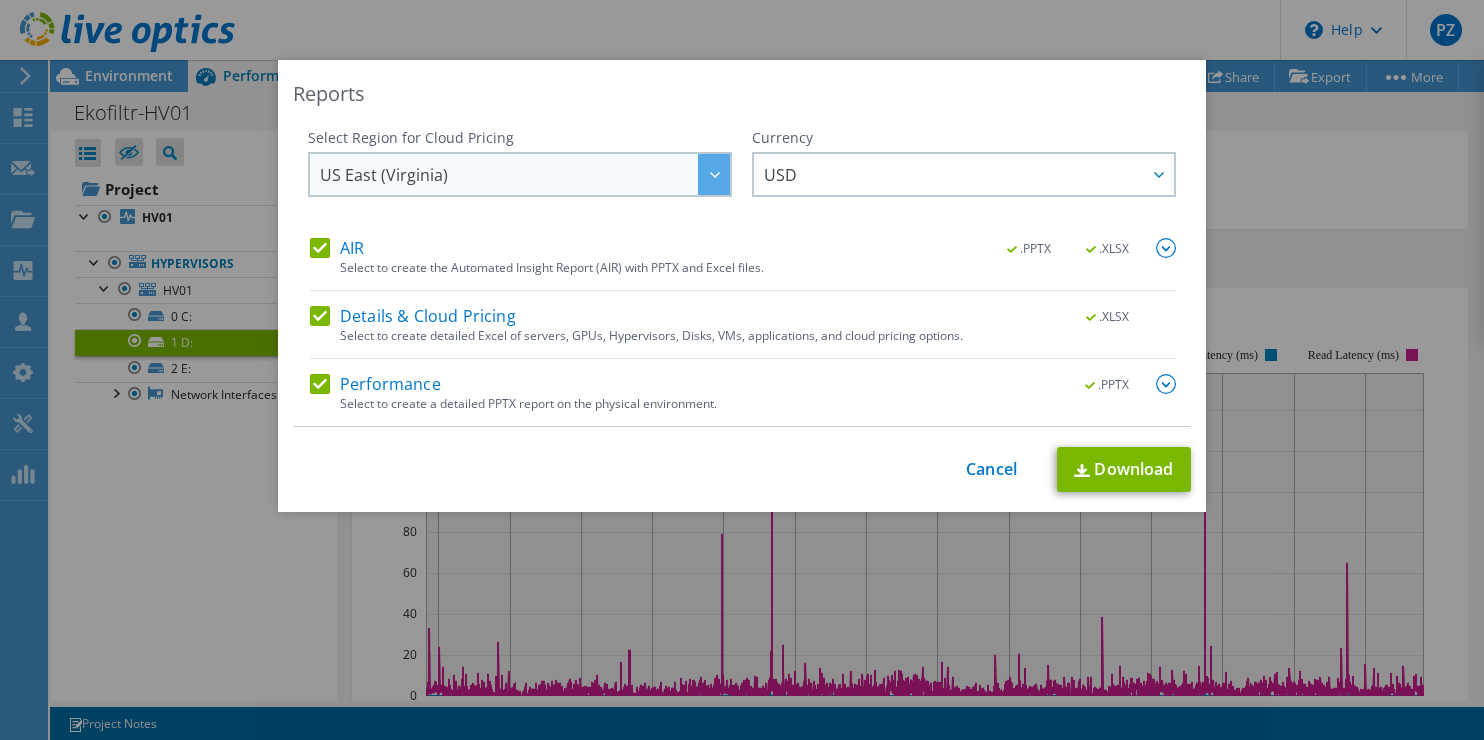 click on "US East (Virginia)" at bounding box center [525, 174] 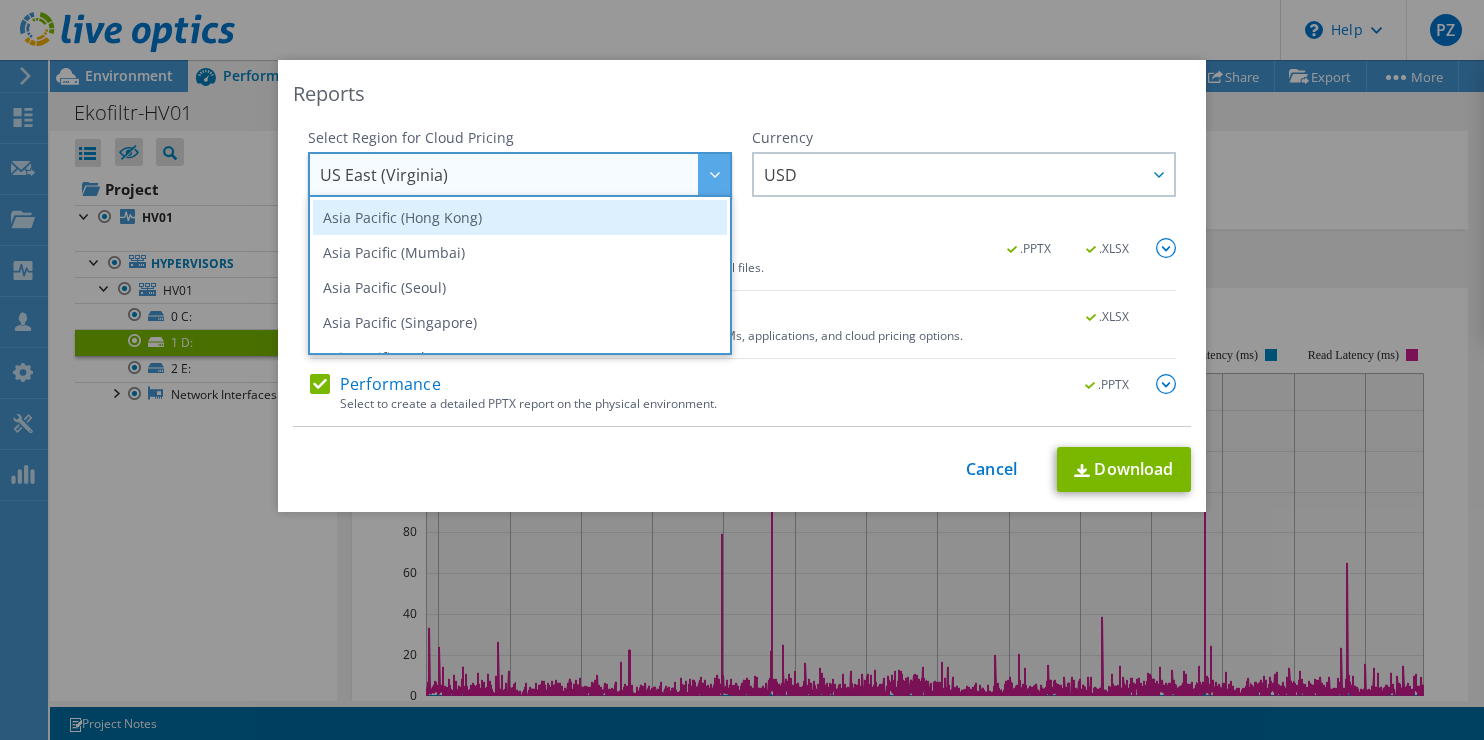 scroll, scrollTop: 270, scrollLeft: 0, axis: vertical 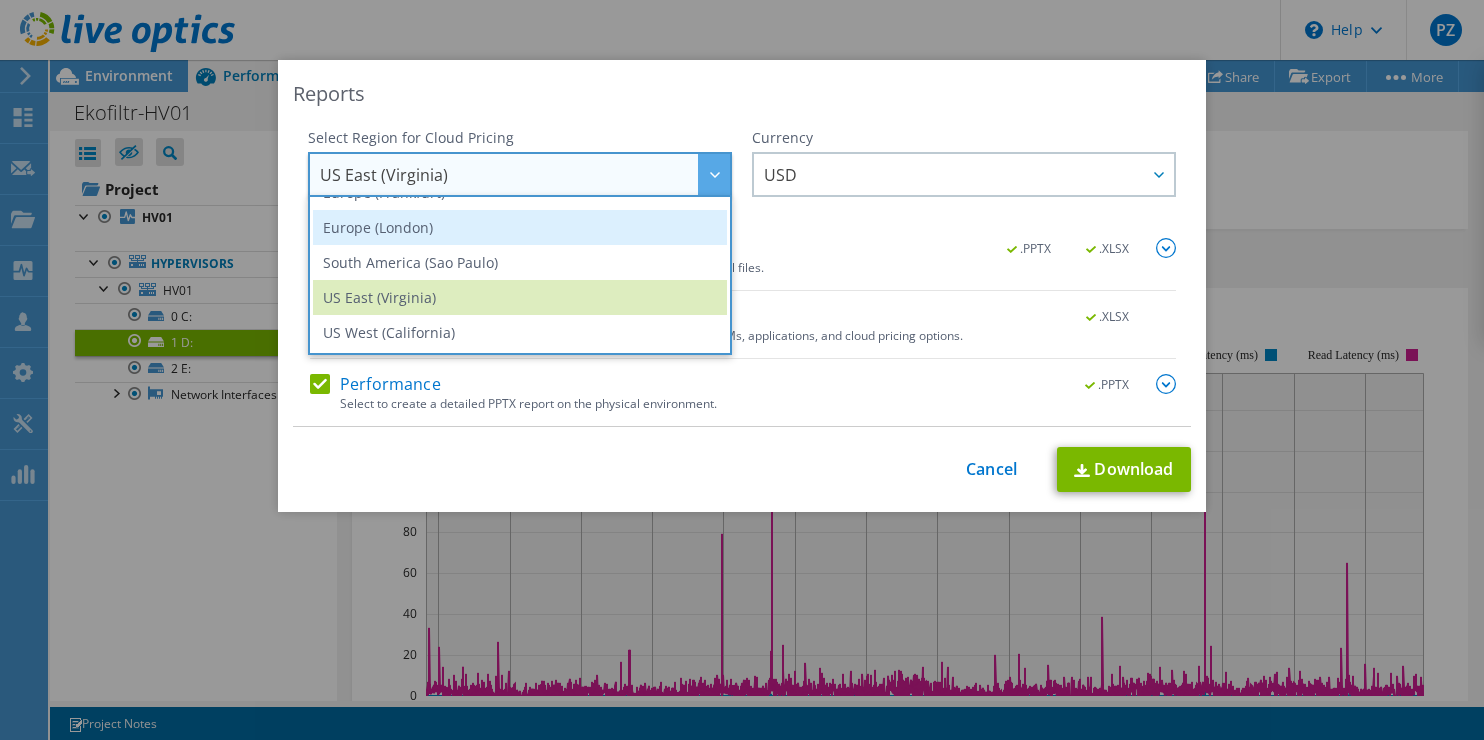 click on "Europe (London)" at bounding box center (520, 227) 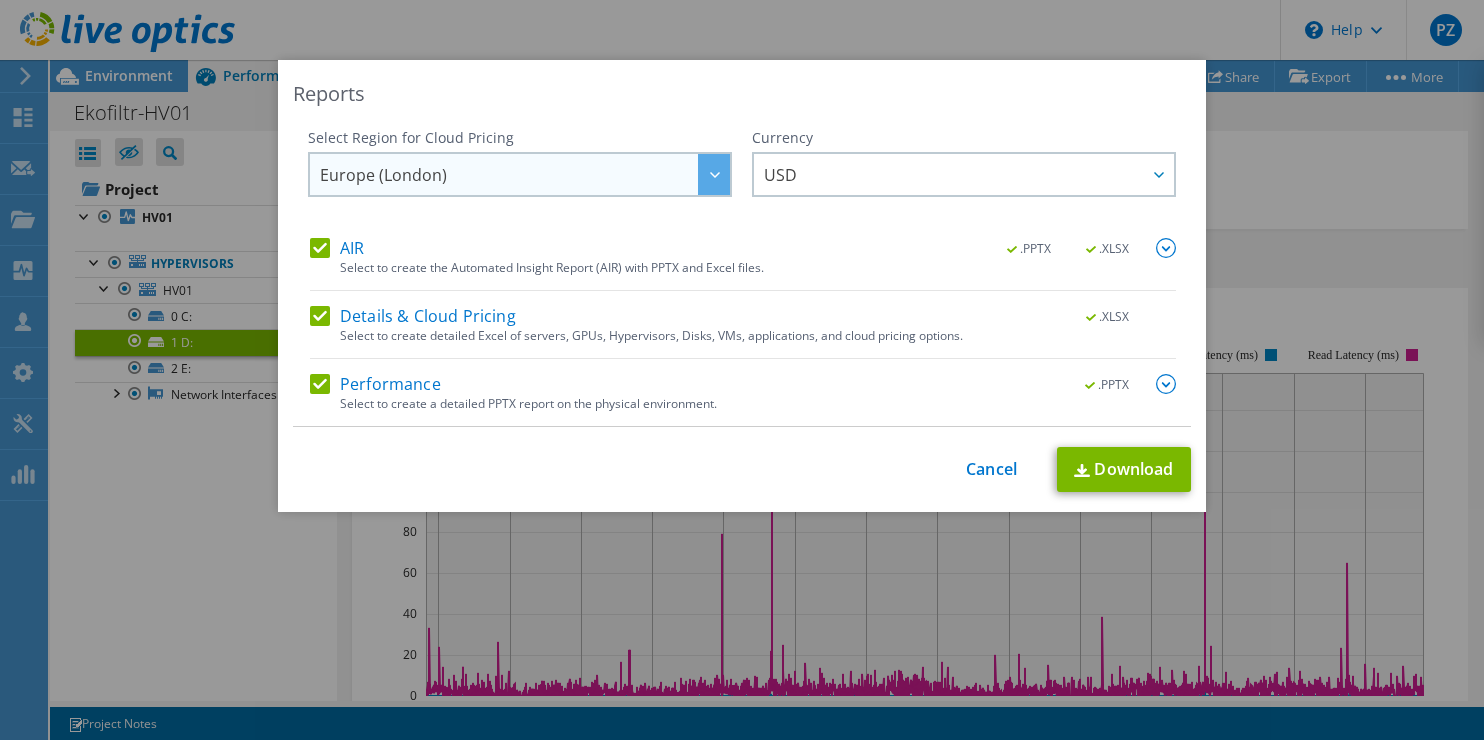 scroll, scrollTop: 269, scrollLeft: 0, axis: vertical 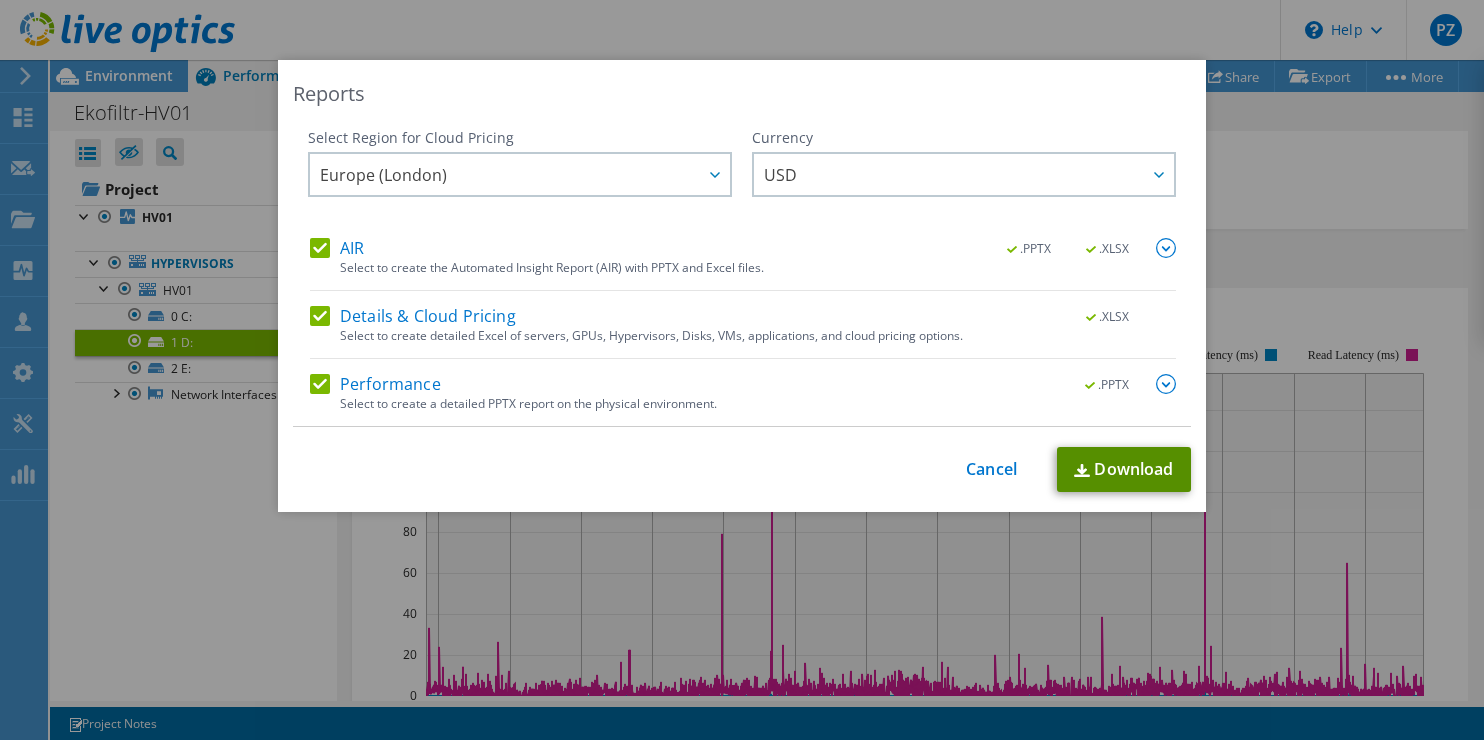 click on "Download" at bounding box center (1124, 469) 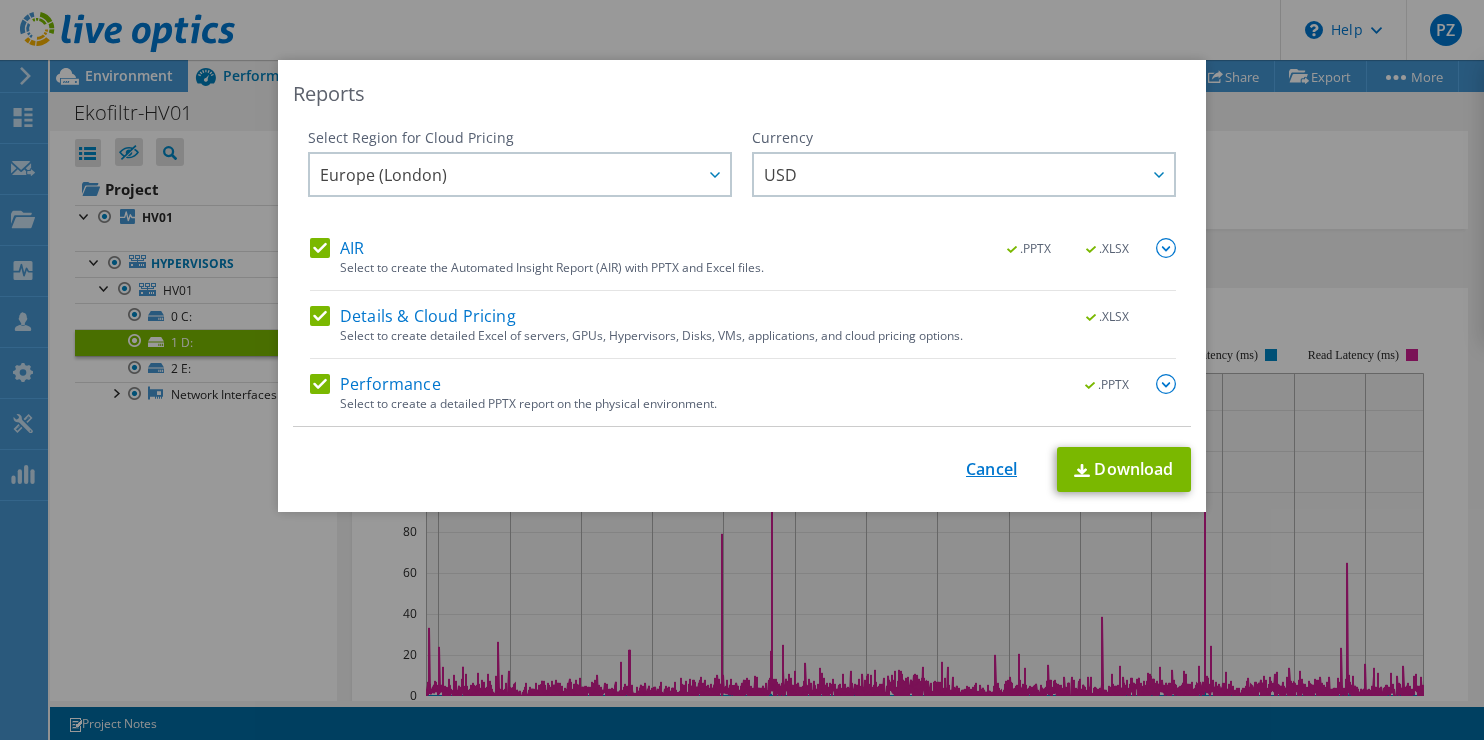 click on "Cancel" at bounding box center (991, 469) 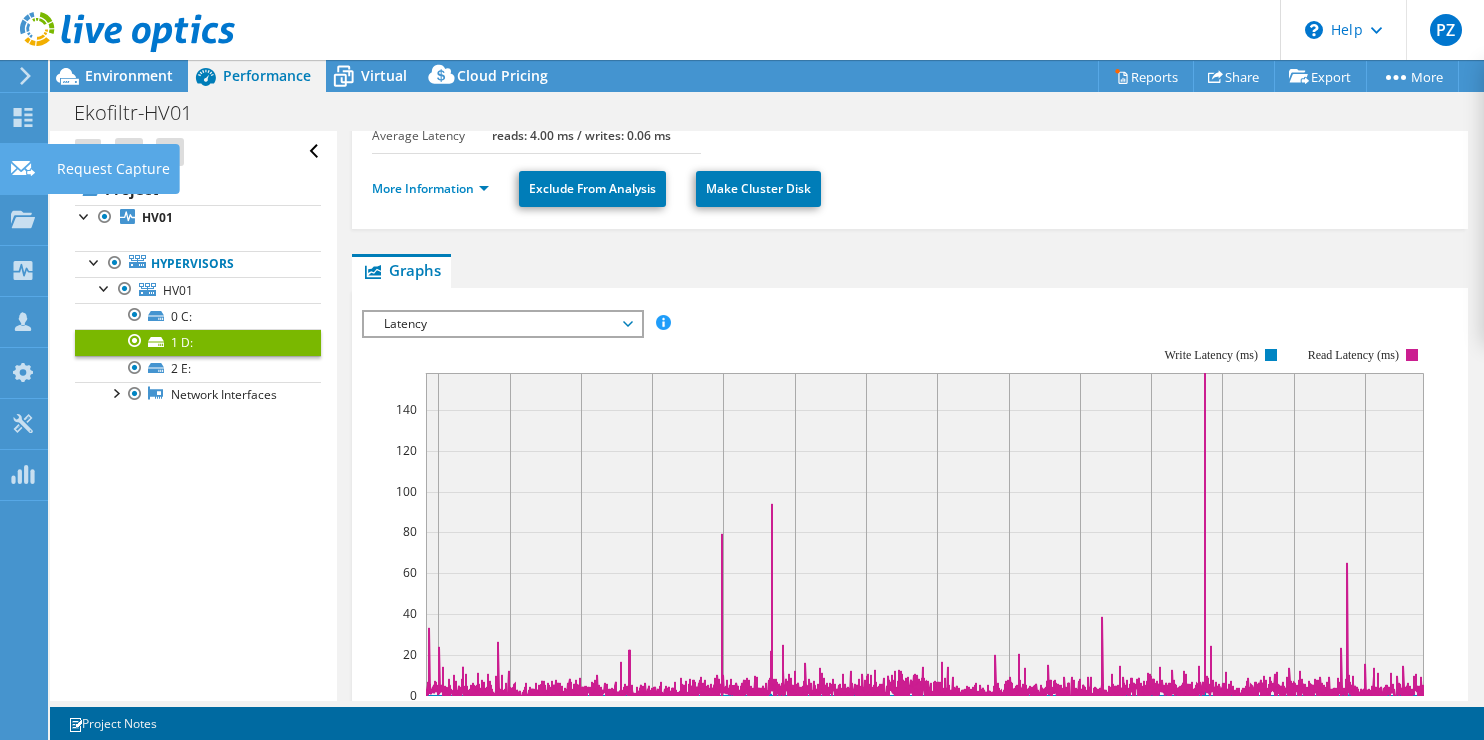 click on "Request Capture" at bounding box center (-66, 169) 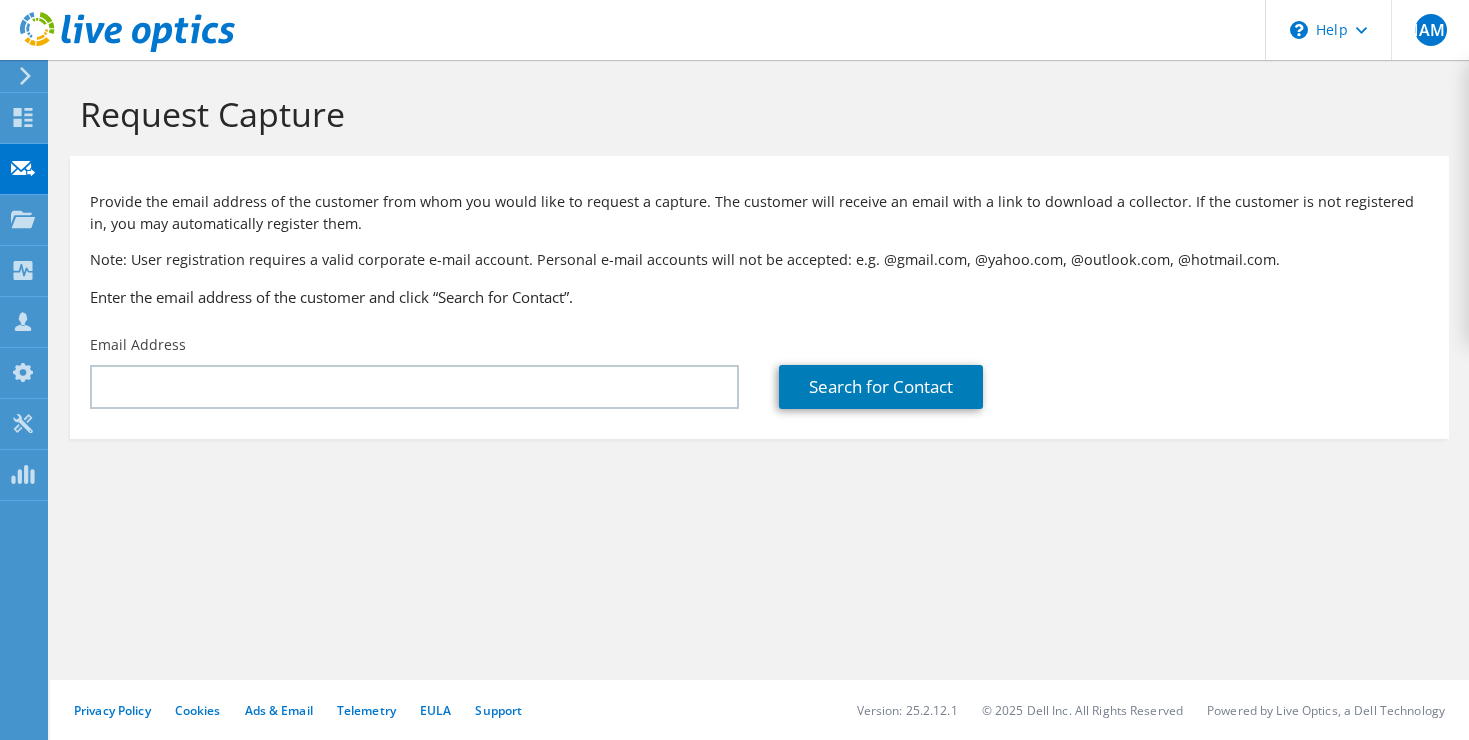 scroll, scrollTop: 0, scrollLeft: 0, axis: both 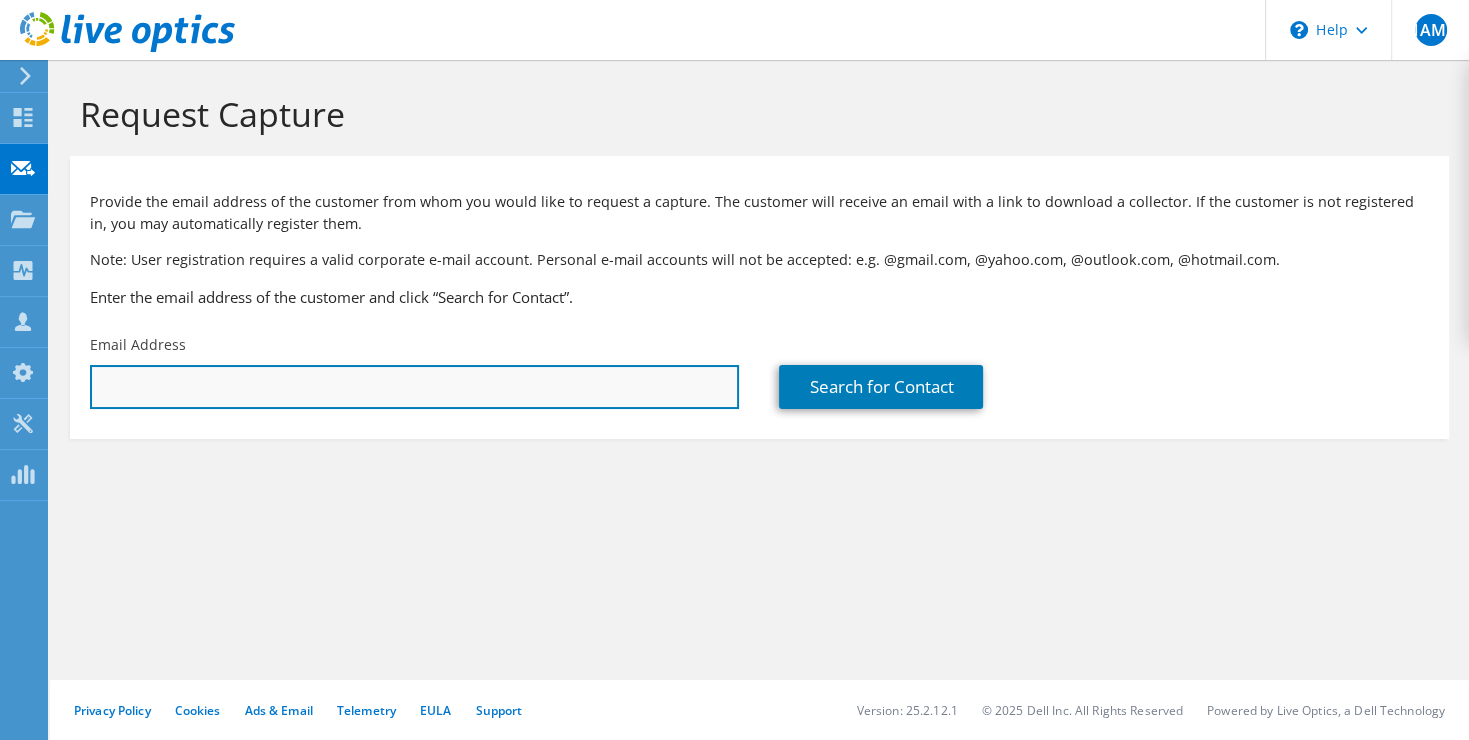 click at bounding box center [414, 387] 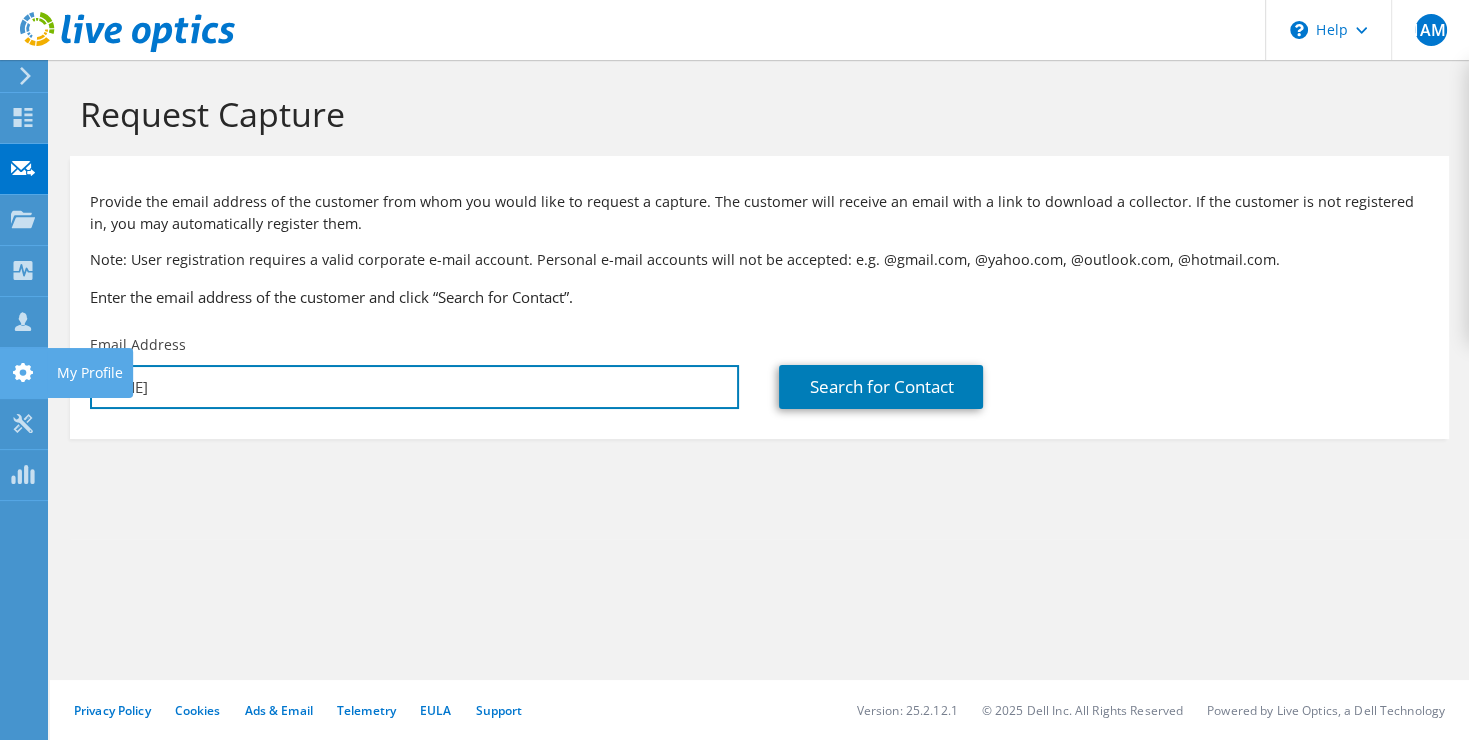 drag, startPoint x: 183, startPoint y: 380, endPoint x: 44, endPoint y: 364, distance: 139.91783 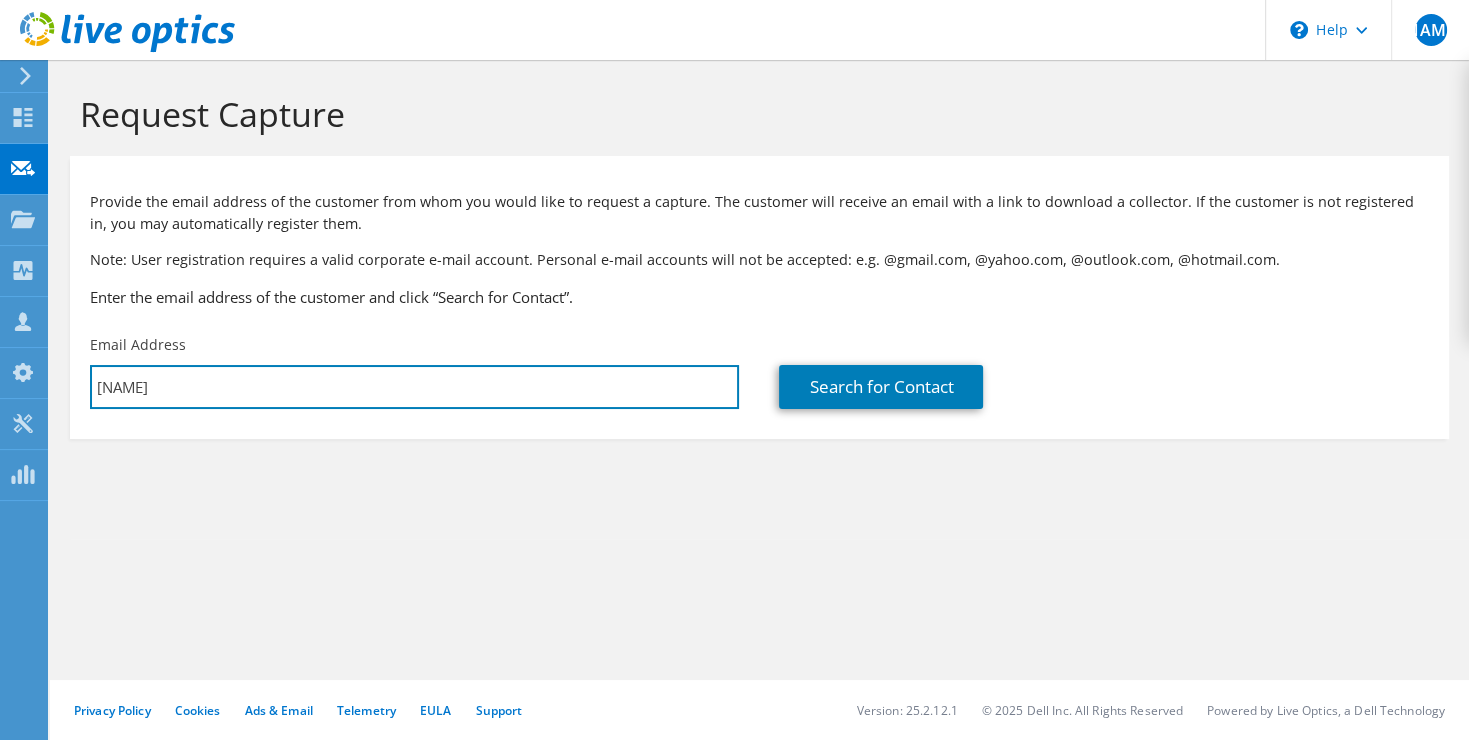 paste on "[EMAIL]" 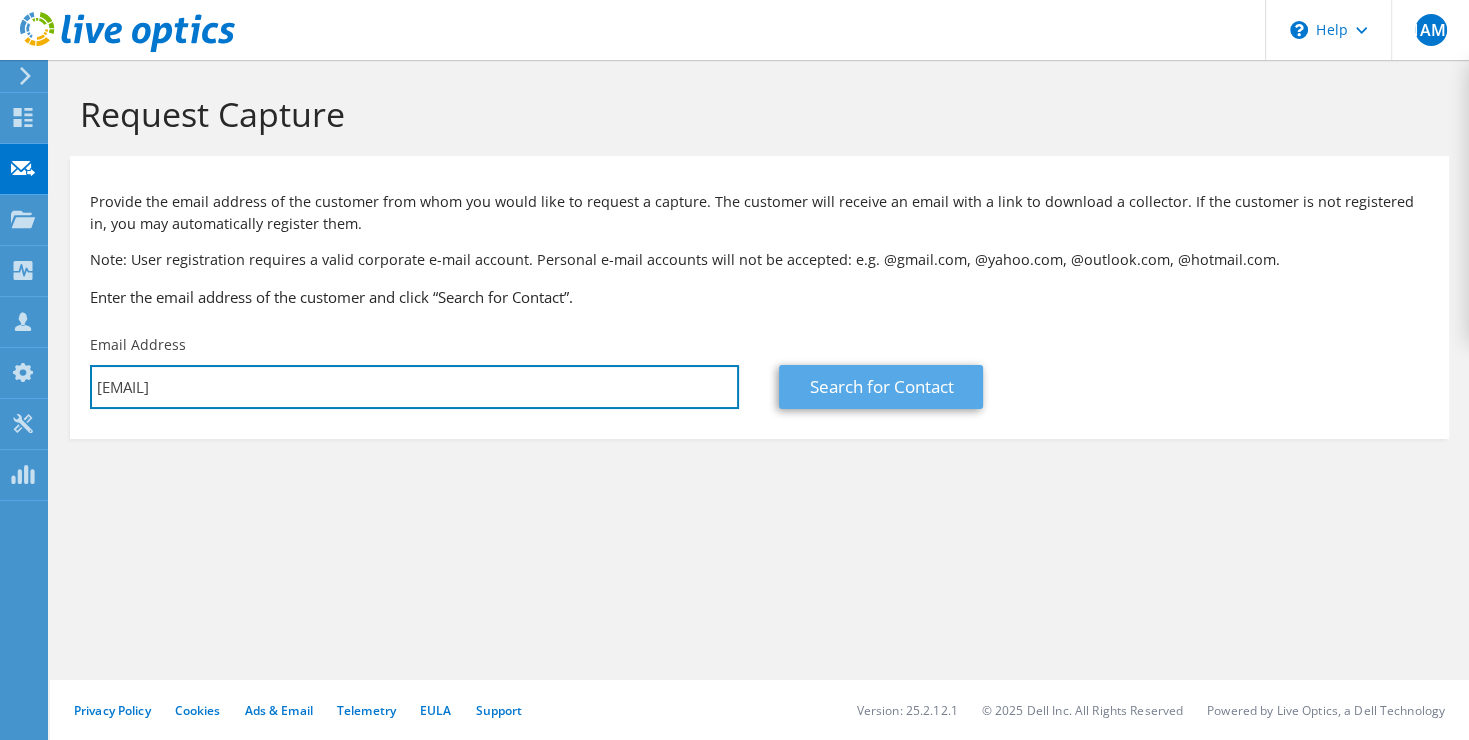 type on "[EMAIL]" 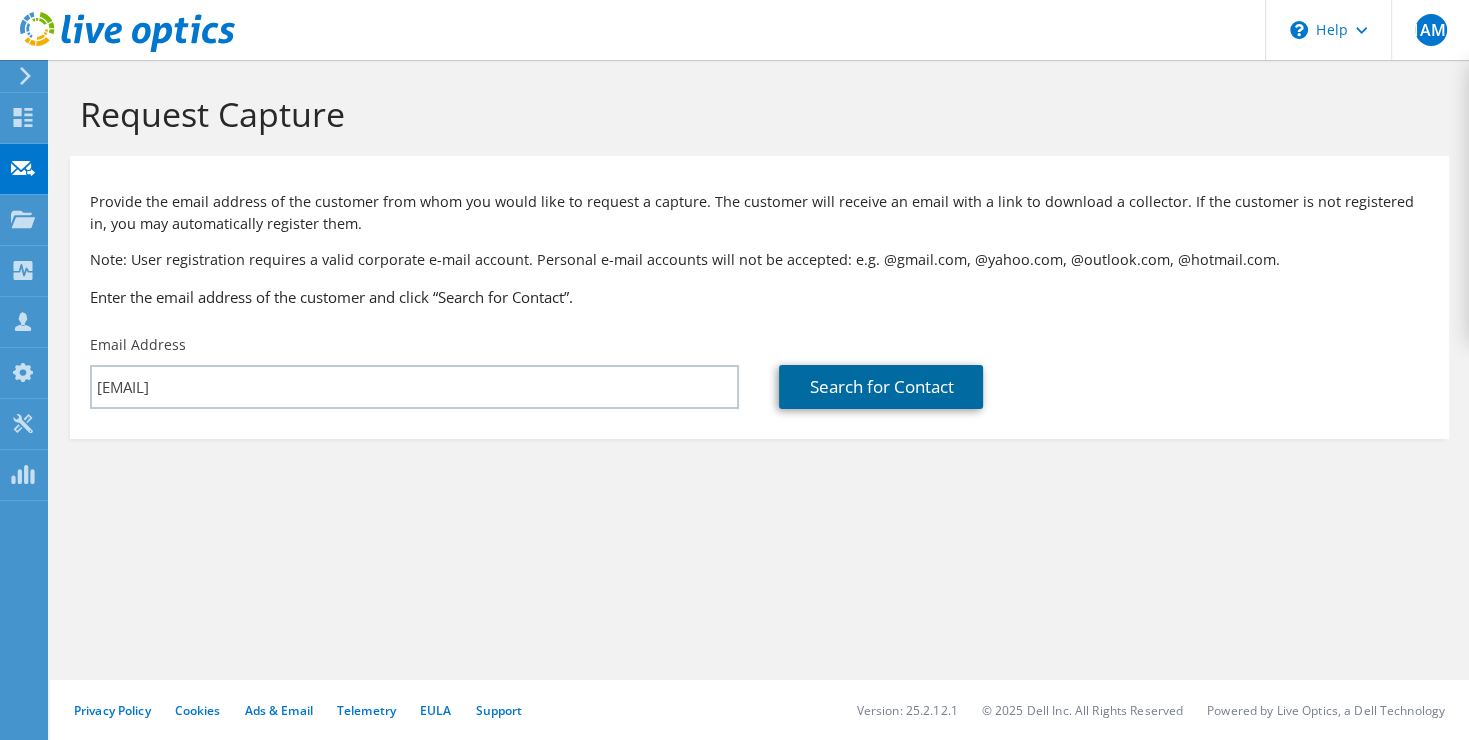 click on "Search for Contact" at bounding box center [881, 387] 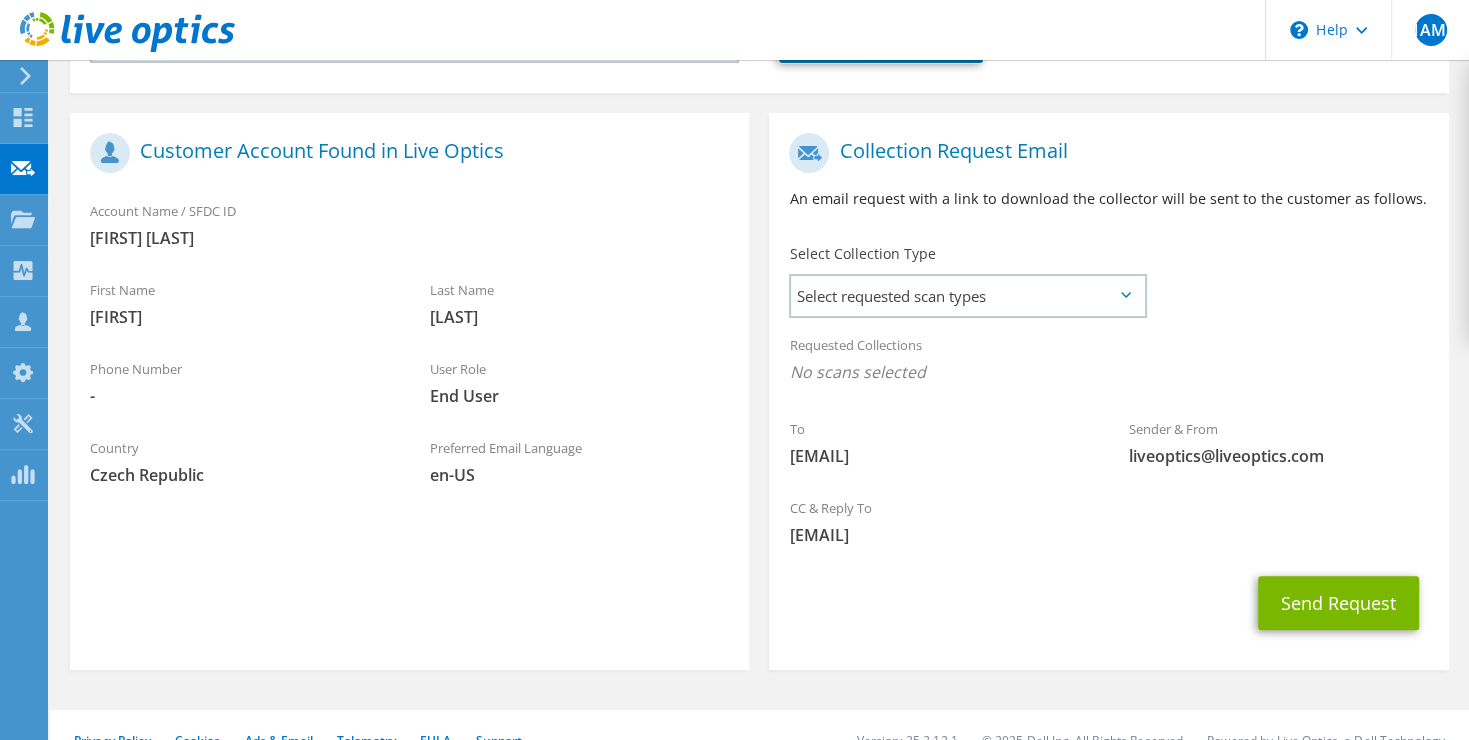 scroll, scrollTop: 376, scrollLeft: 0, axis: vertical 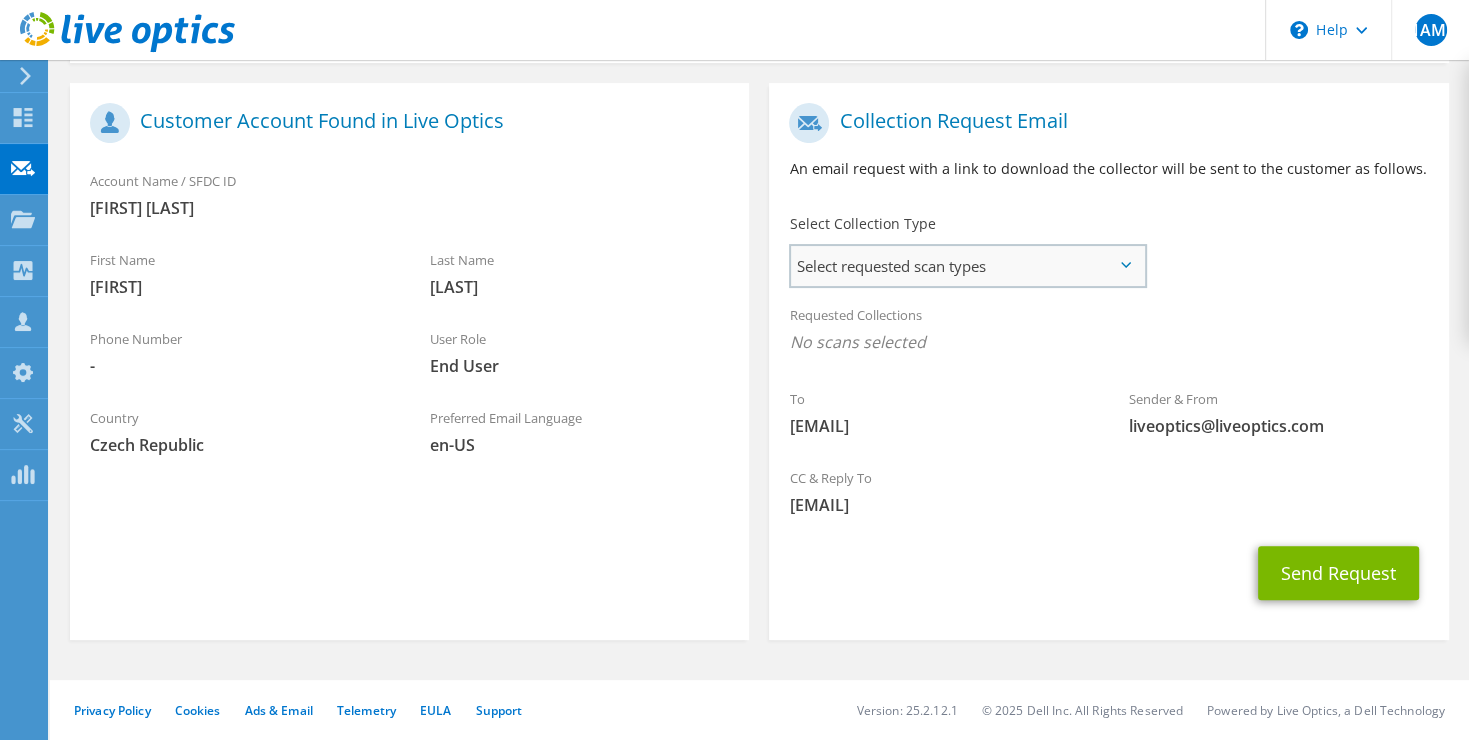 click on "Select requested scan types" at bounding box center (967, 266) 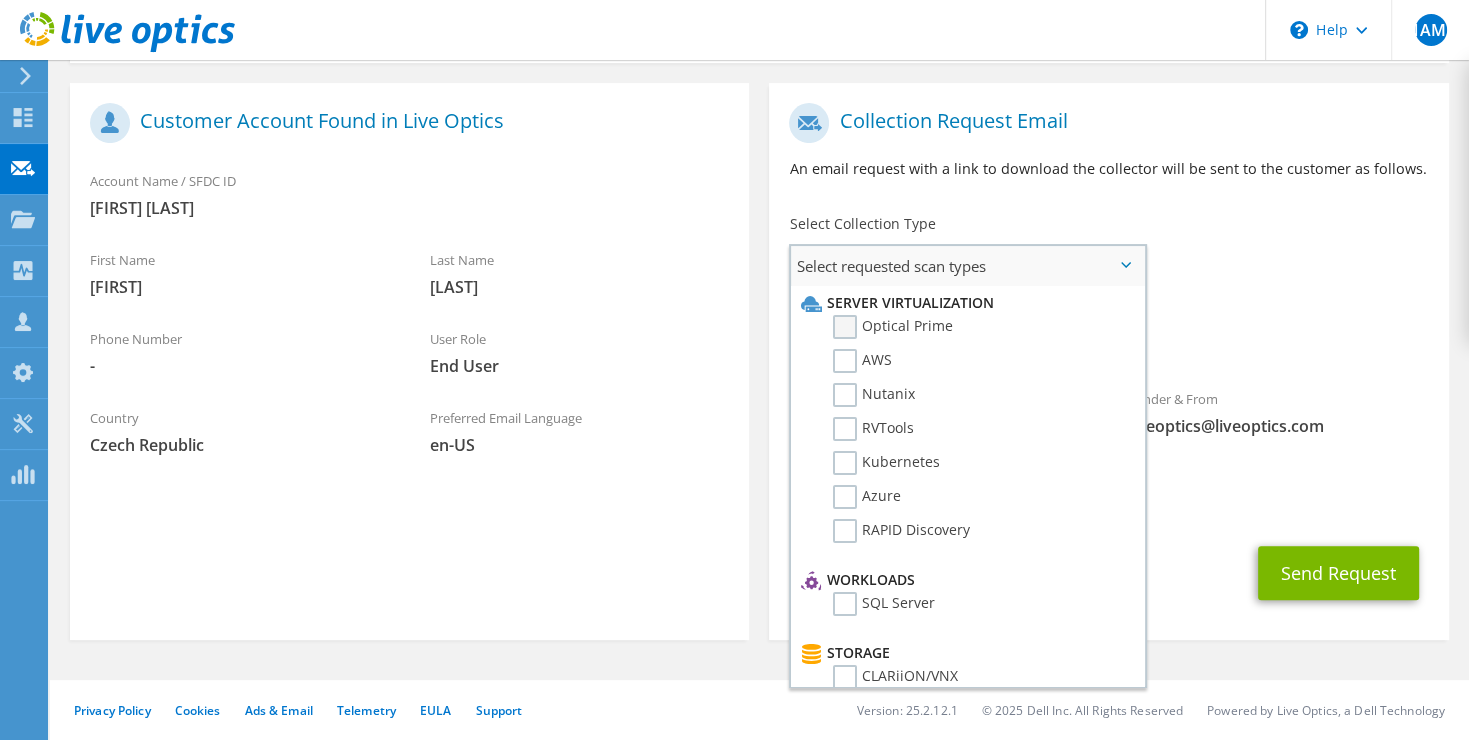 click on "Optical Prime" at bounding box center [893, 327] 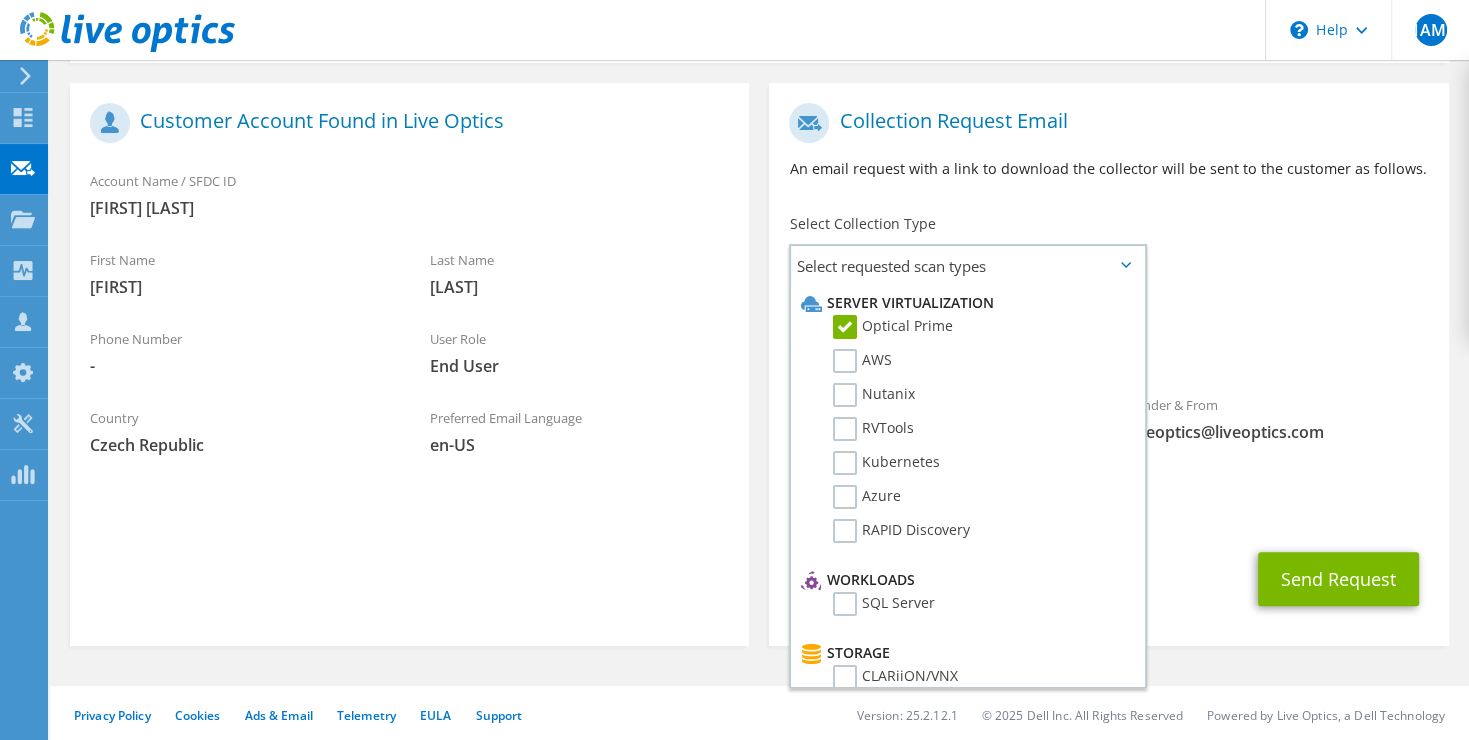 scroll, scrollTop: 382, scrollLeft: 0, axis: vertical 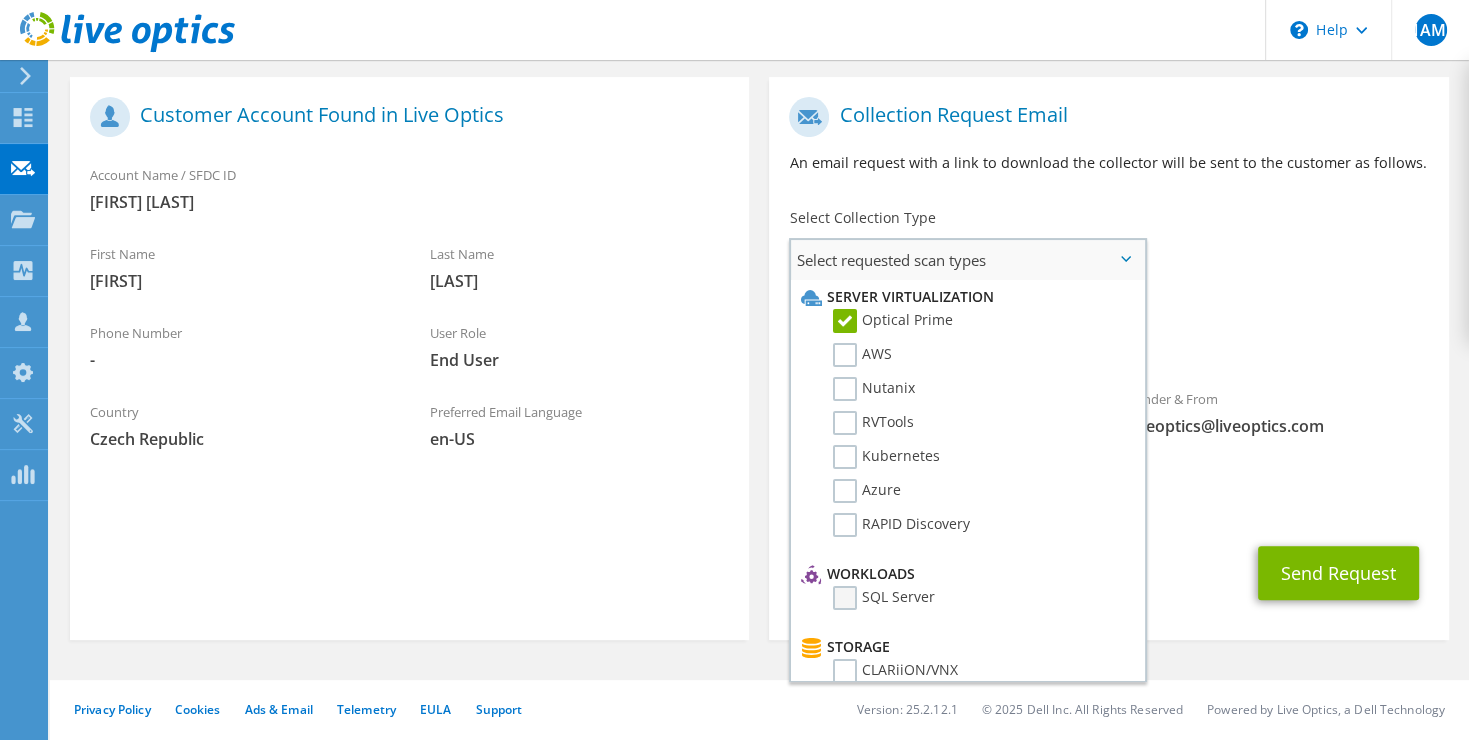 click on "SQL Server" at bounding box center (884, 598) 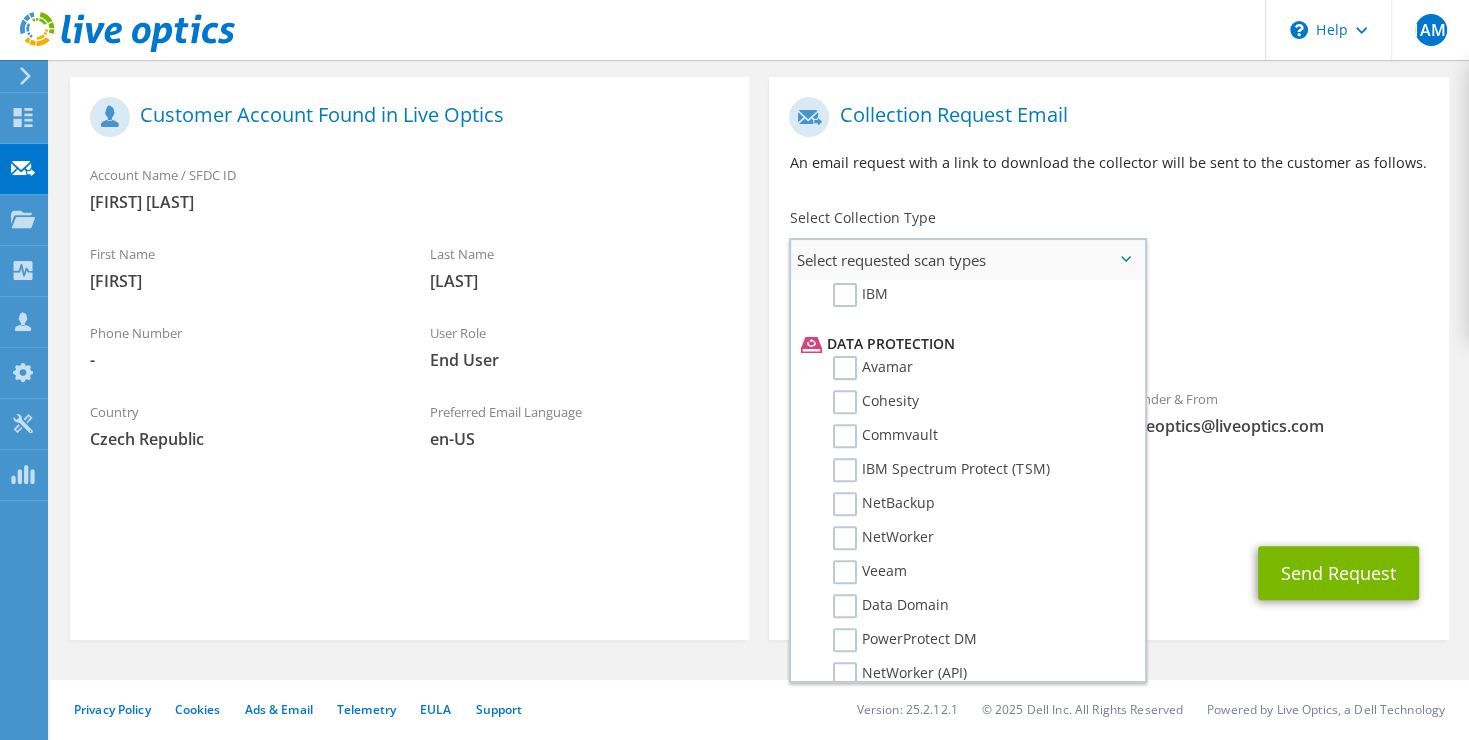 scroll, scrollTop: 839, scrollLeft: 0, axis: vertical 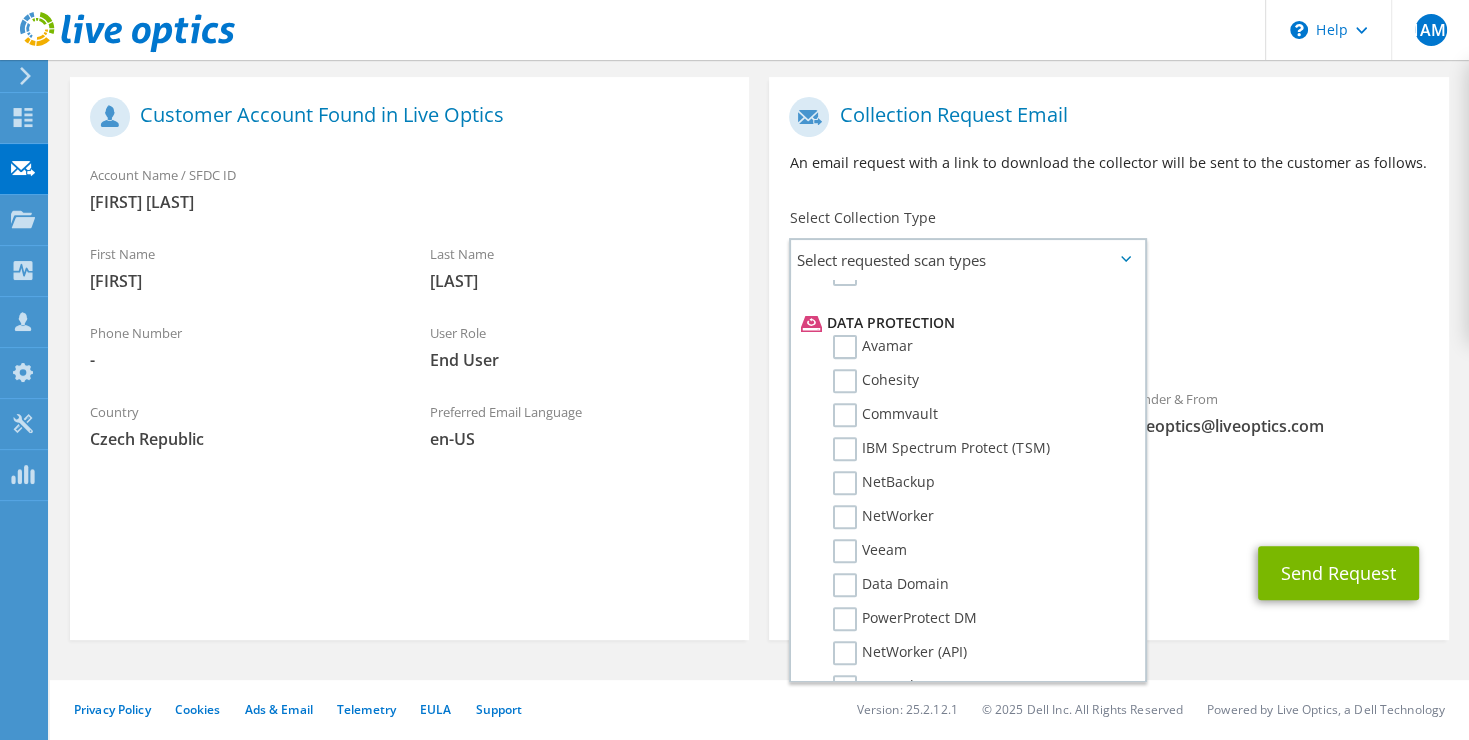 click on "Requested Collections
No scans selected
Optical Prime
SQL Server" at bounding box center (1108, 328) 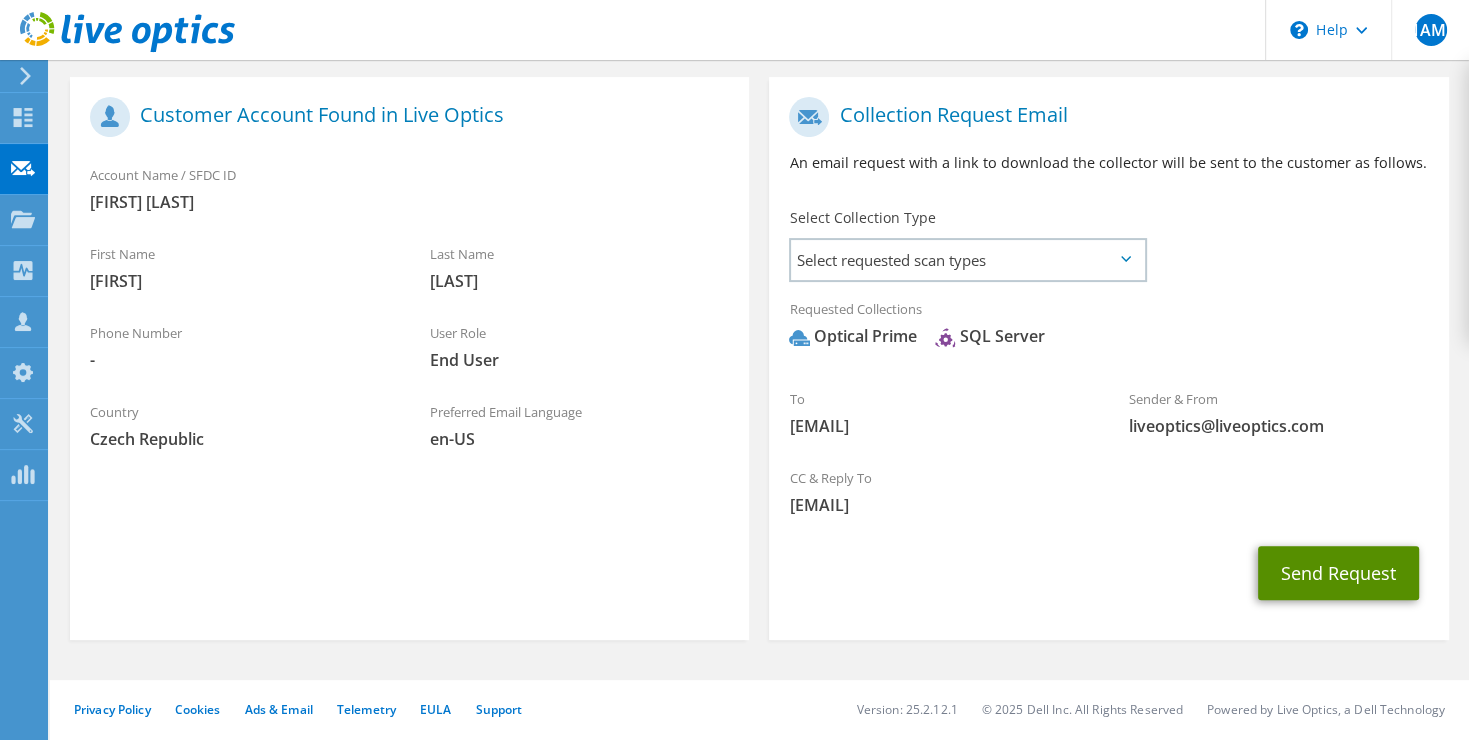 click on "Send Request" at bounding box center [1338, 573] 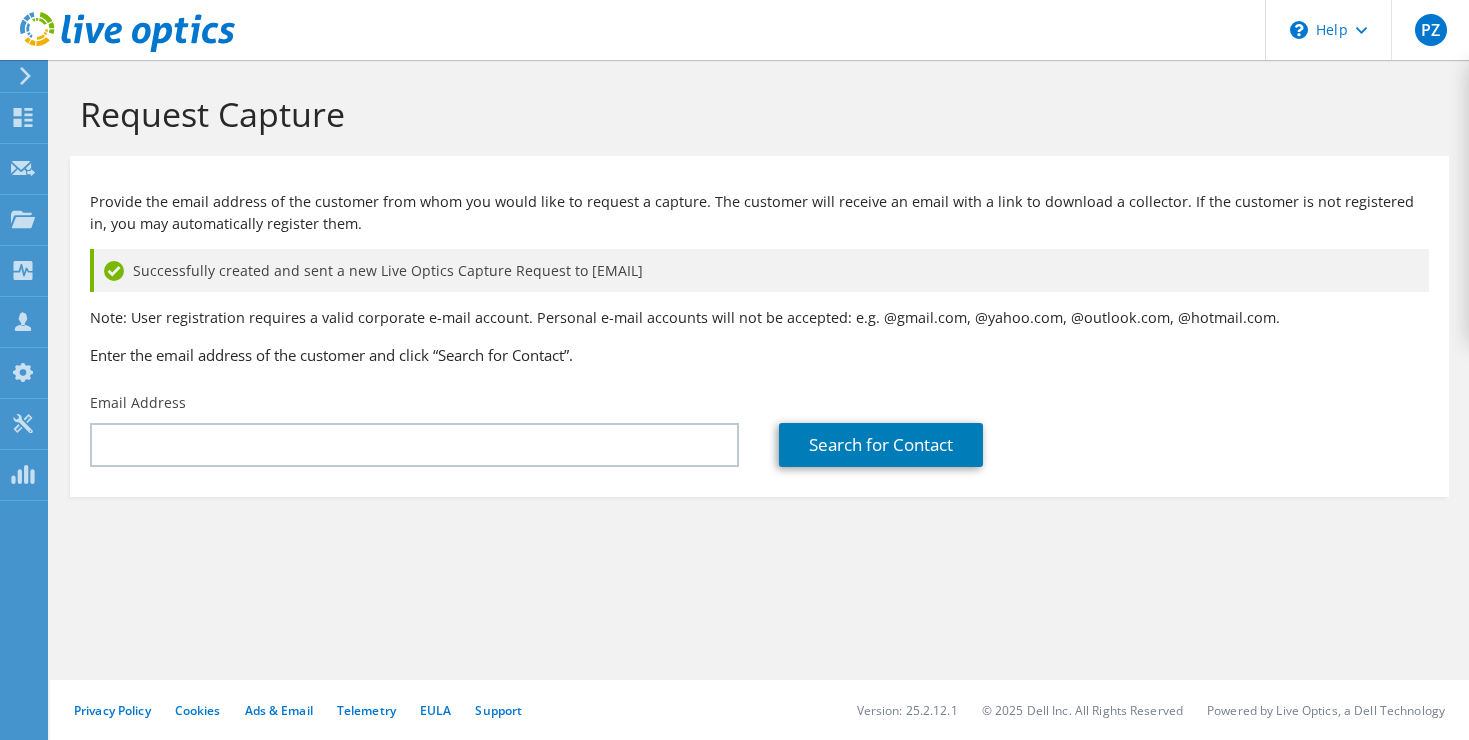 scroll, scrollTop: 0, scrollLeft: 0, axis: both 